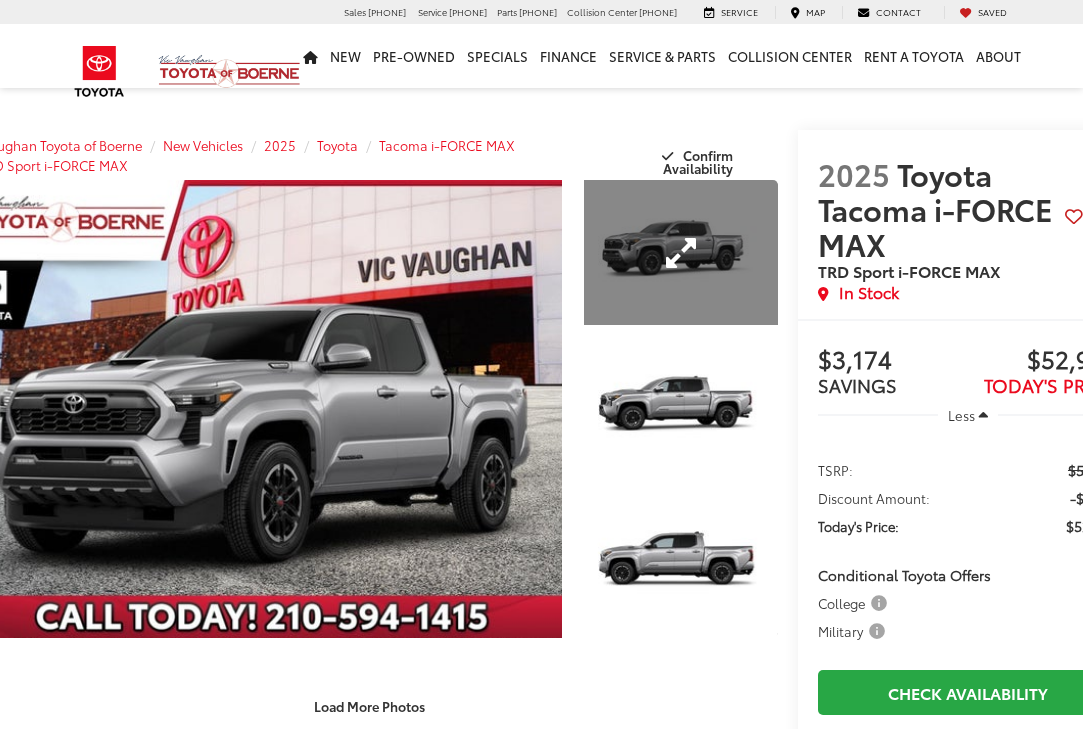 scroll, scrollTop: 0, scrollLeft: 0, axis: both 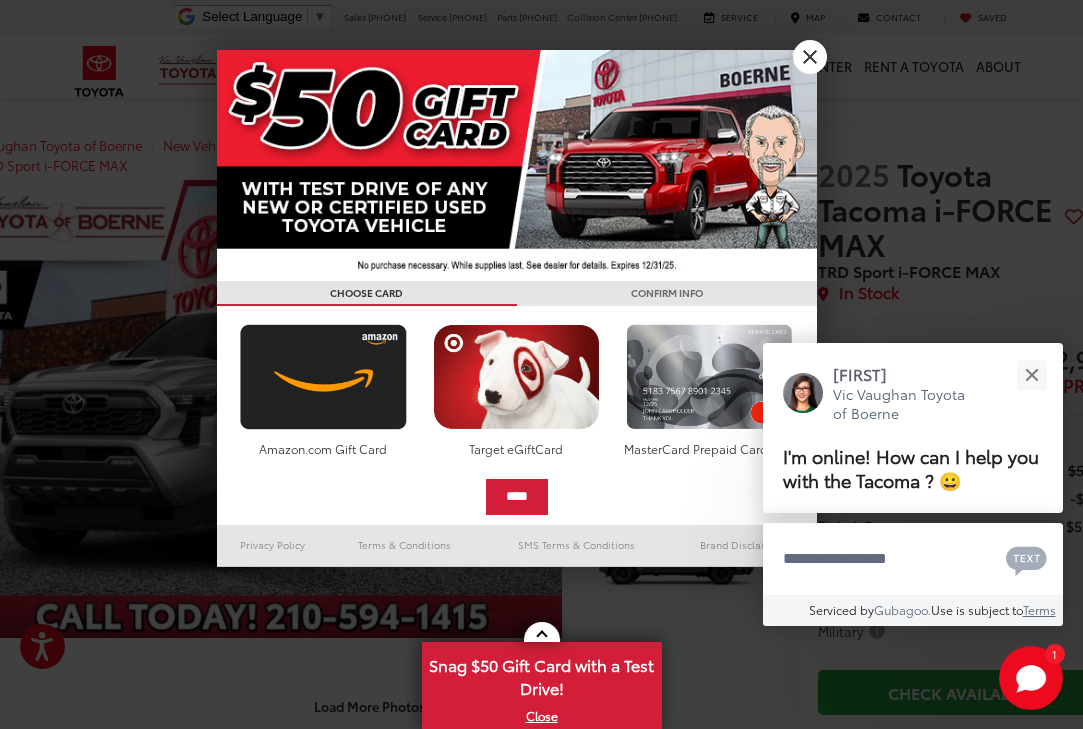 click on "X" at bounding box center [810, 57] 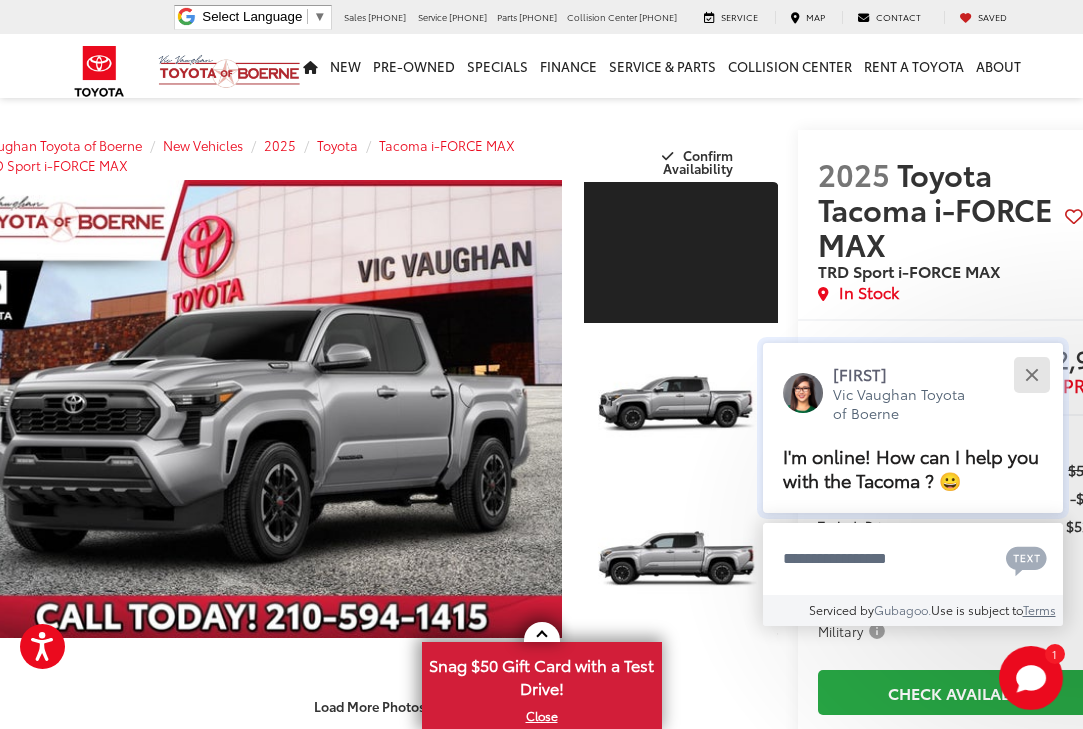 click at bounding box center (1031, 374) 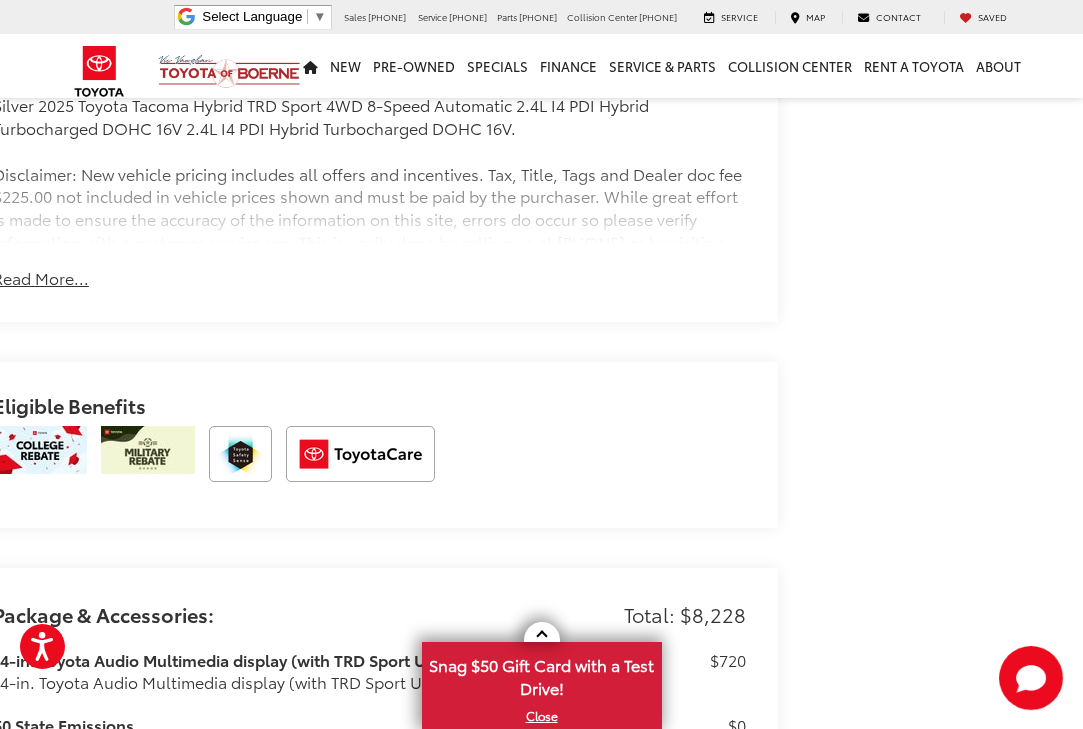 scroll, scrollTop: 1763, scrollLeft: 0, axis: vertical 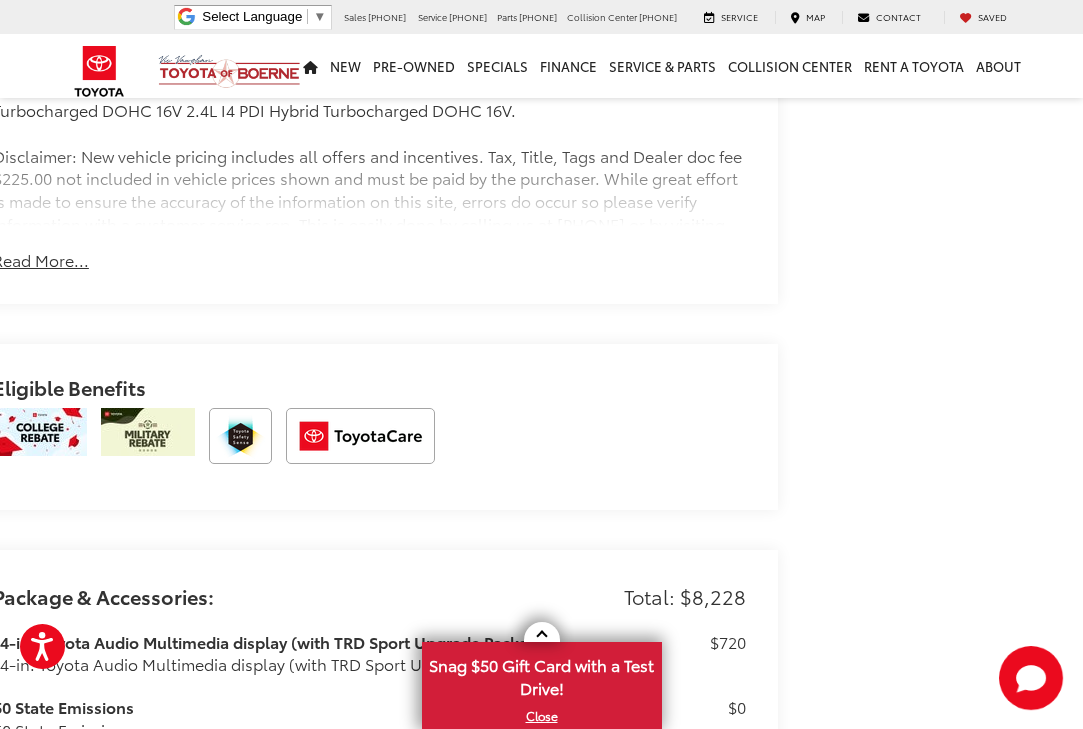 click on "Eligible Benefits" at bounding box center (369, 392) 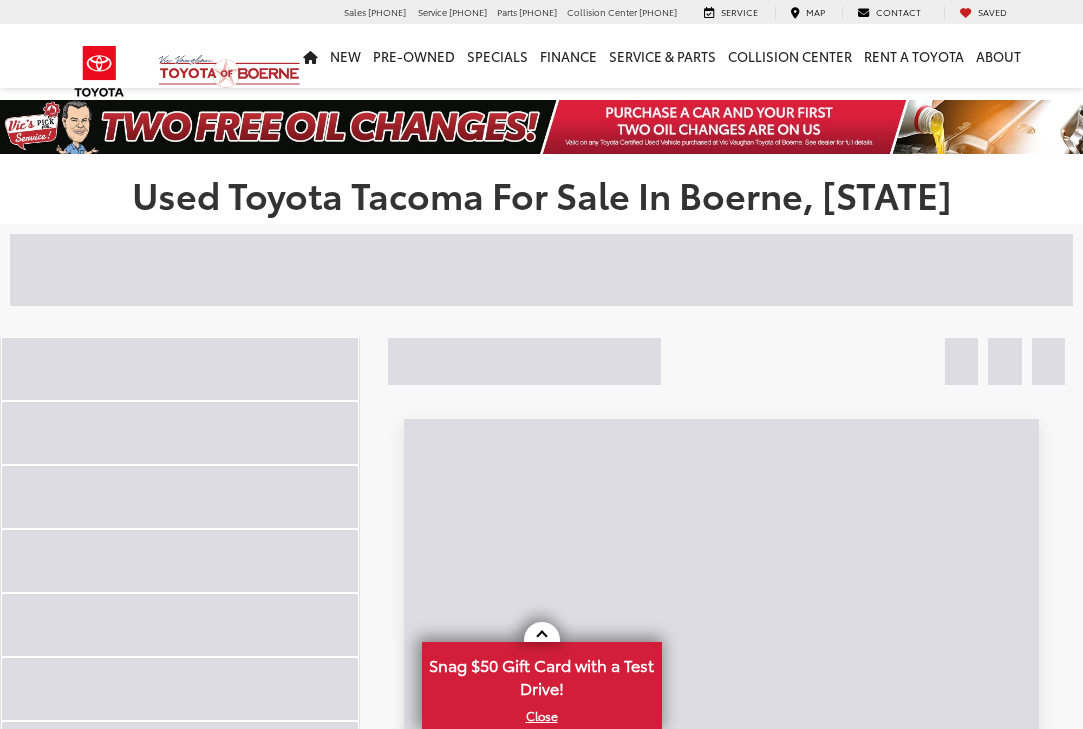 scroll, scrollTop: 0, scrollLeft: 0, axis: both 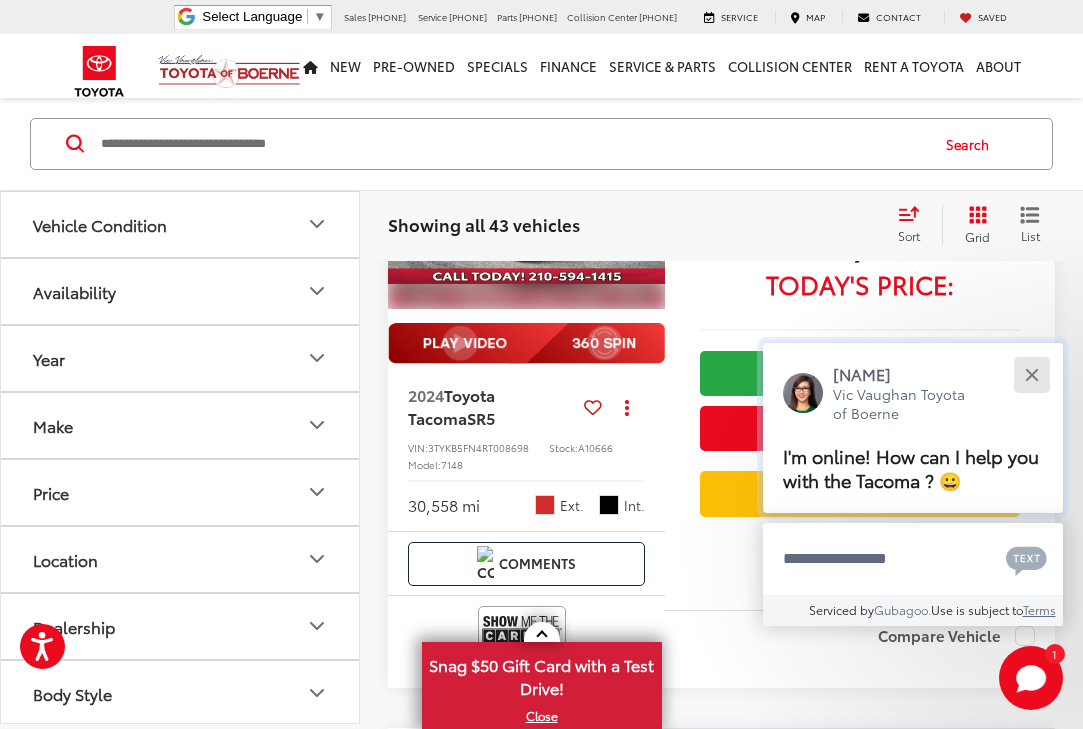 click at bounding box center [1031, 374] 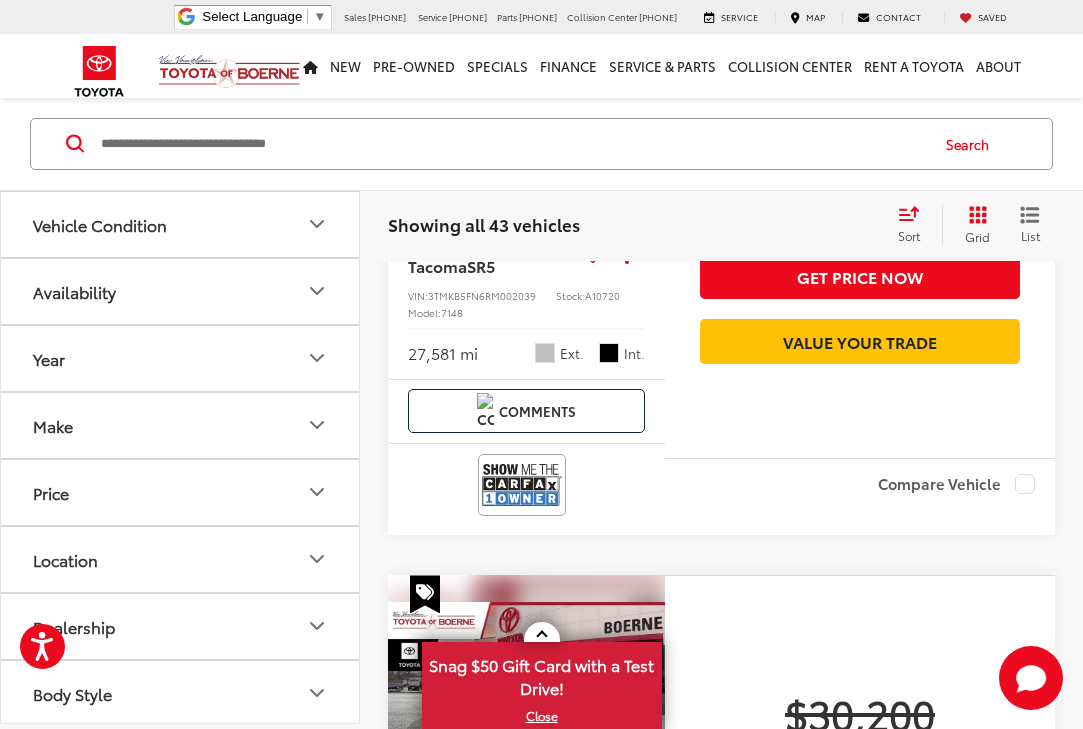scroll, scrollTop: 2952, scrollLeft: 0, axis: vertical 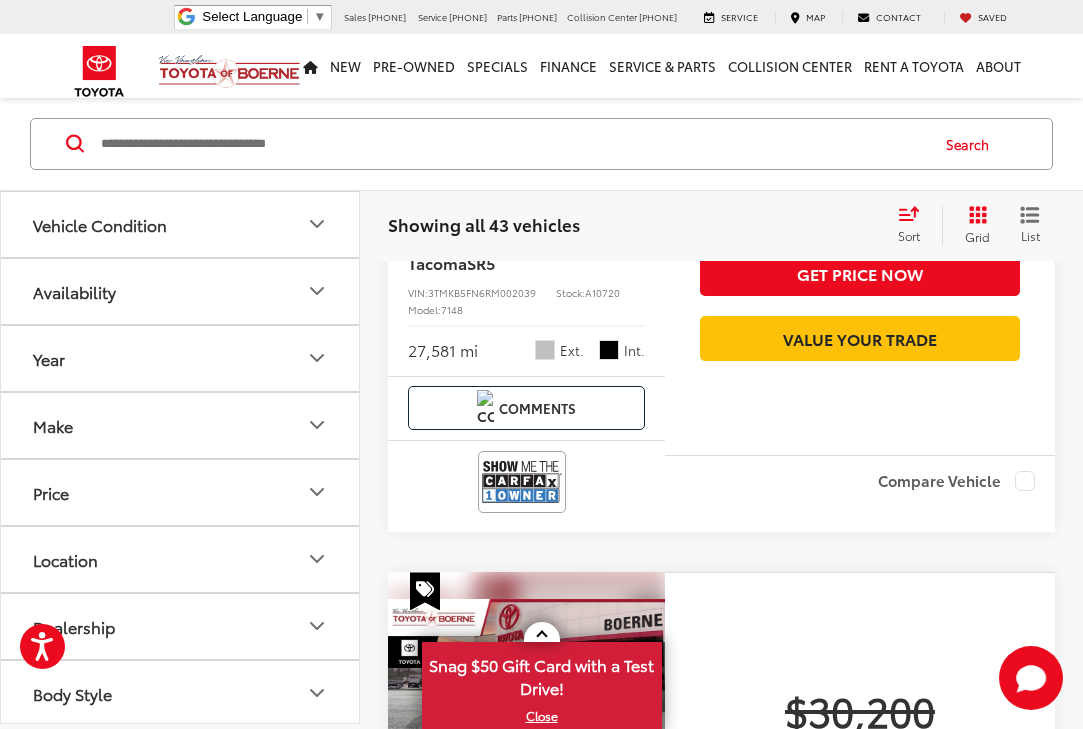 click on "Year" at bounding box center (181, 358) 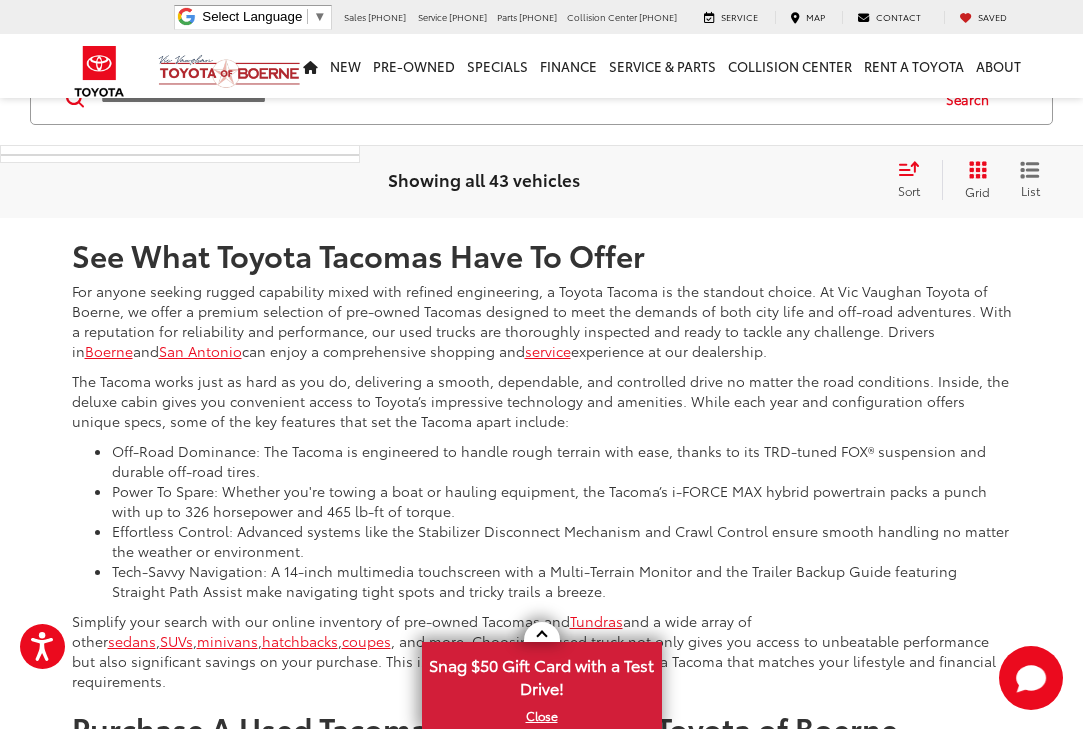 scroll, scrollTop: 7862, scrollLeft: 0, axis: vertical 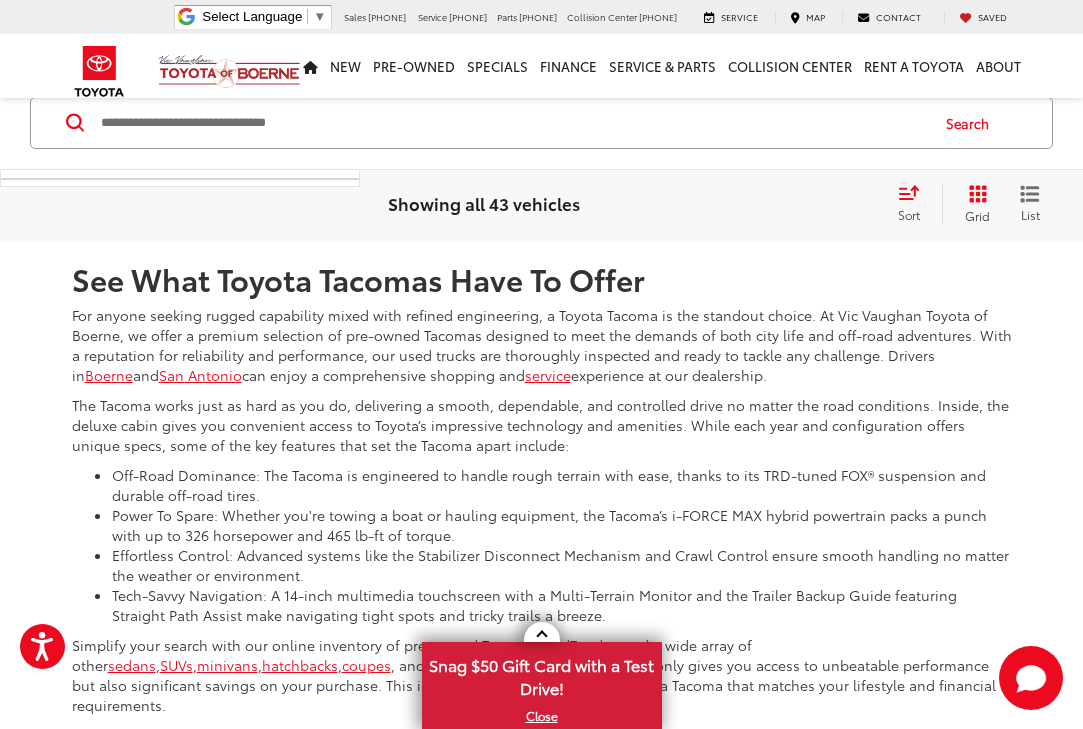 click on "**** — **** 2017 2025" at bounding box center (180, -105) 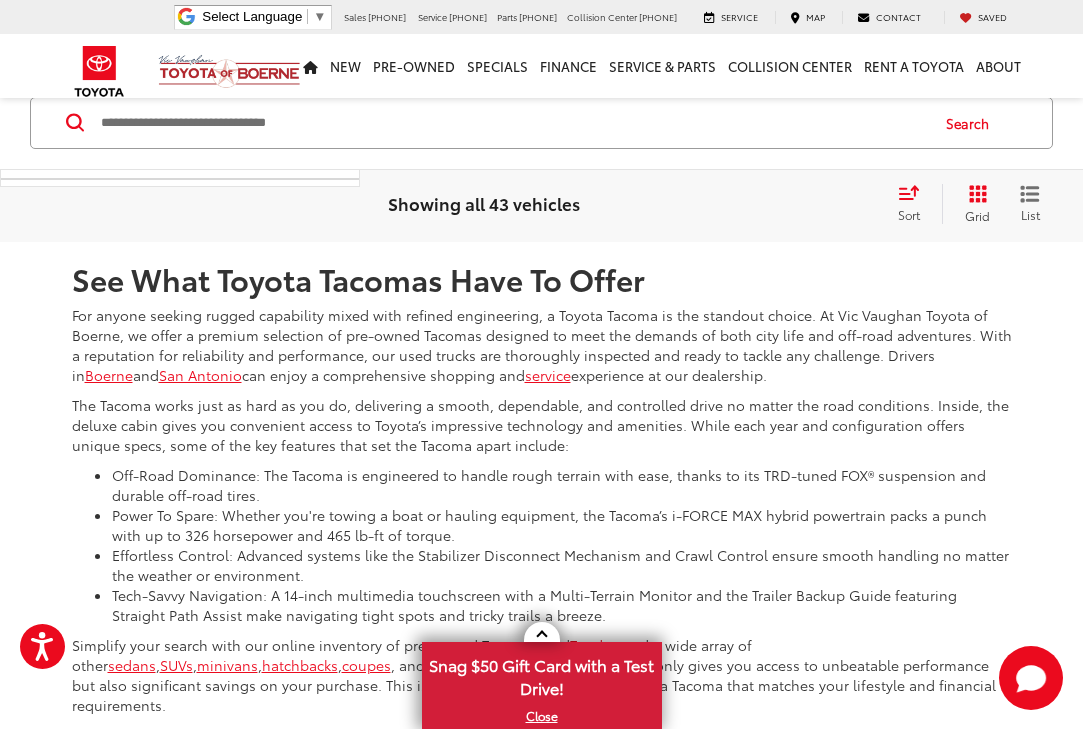 click on "****" at bounding box center (98, -128) 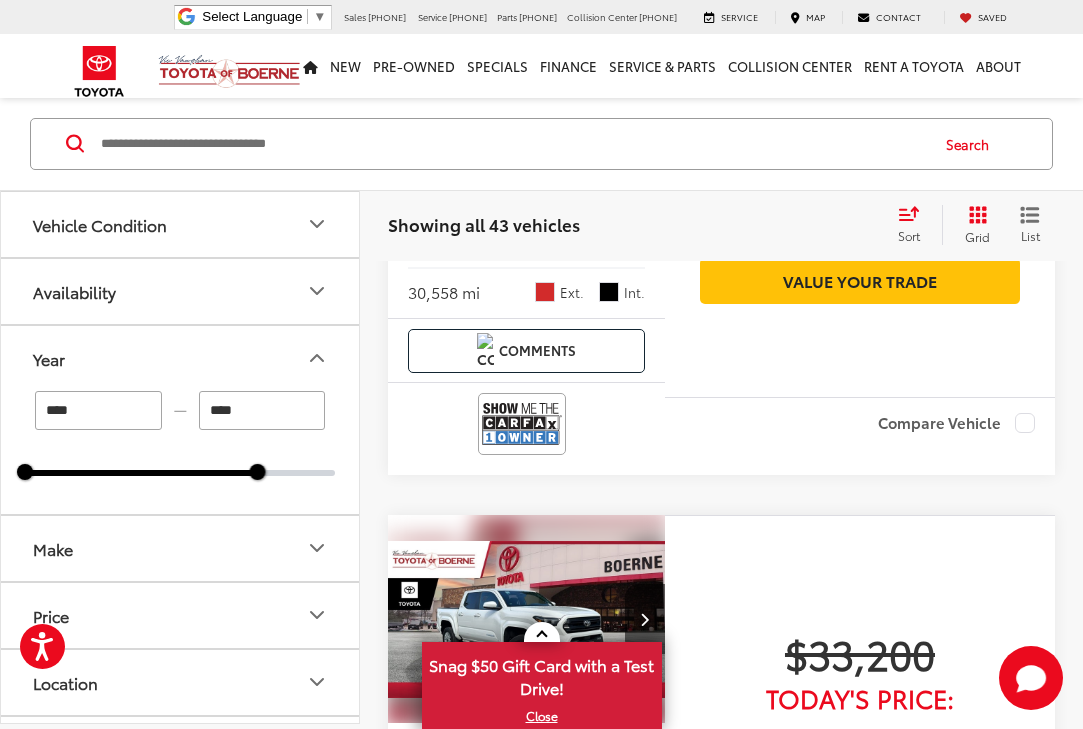 scroll, scrollTop: 125, scrollLeft: 0, axis: vertical 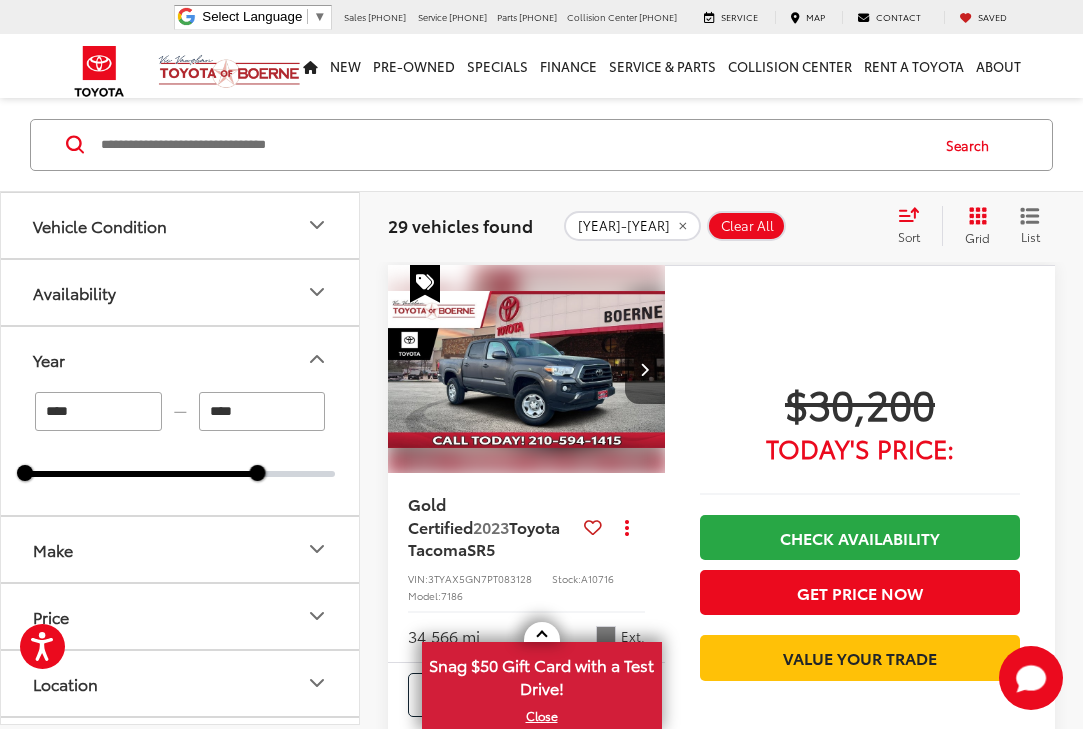 click on "****" at bounding box center (98, 411) 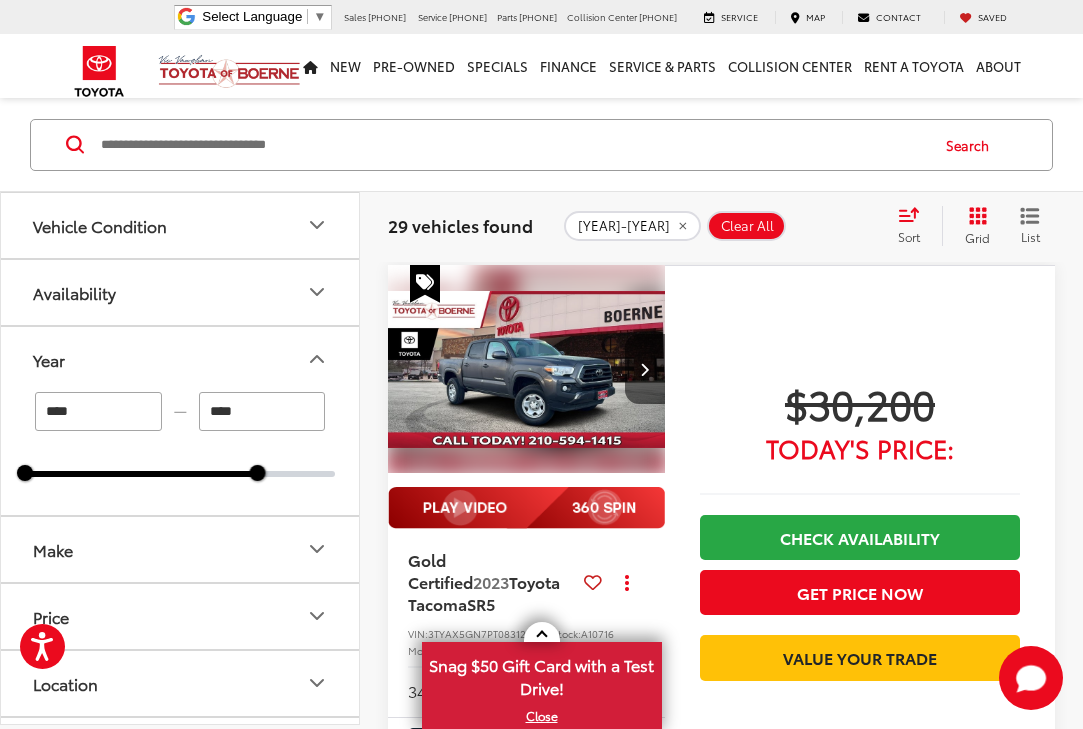 click on "****" at bounding box center [262, 411] 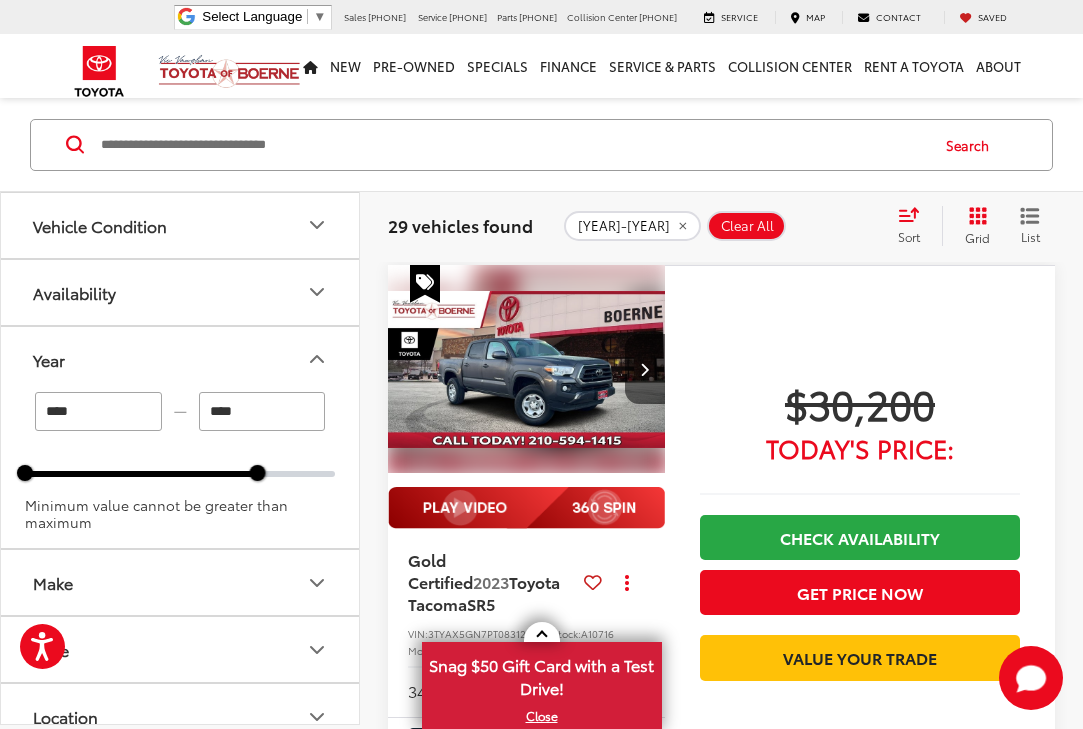 scroll, scrollTop: 0, scrollLeft: 0, axis: both 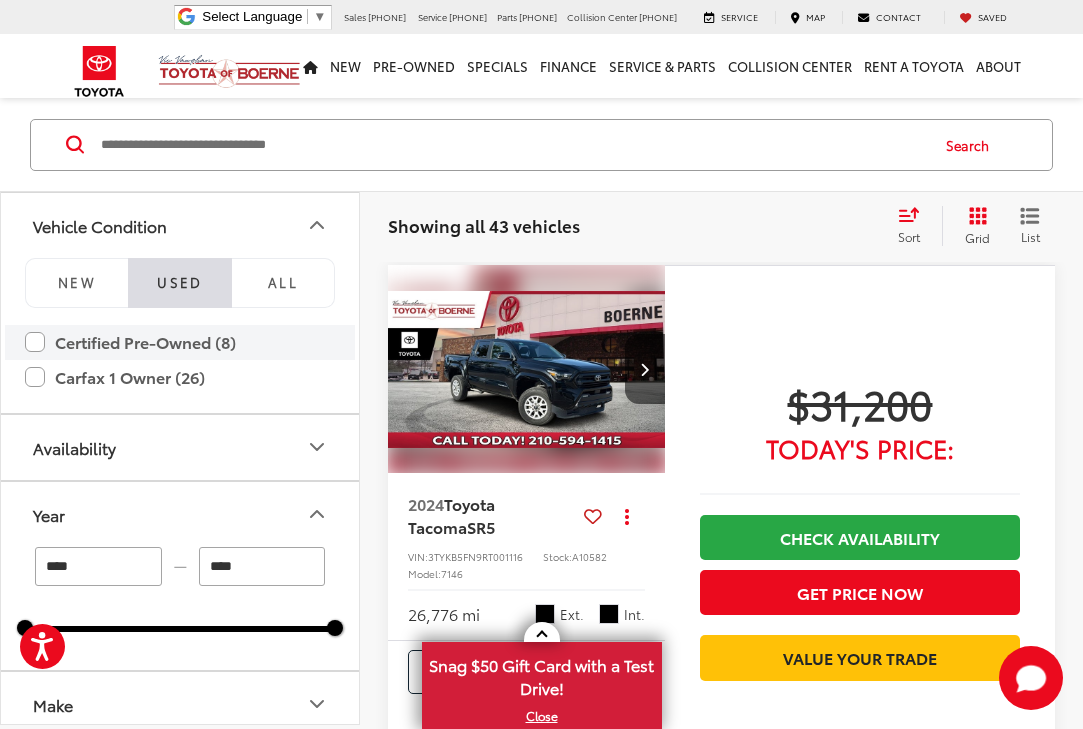 click on "Certified Pre-Owned (8)" at bounding box center [180, 342] 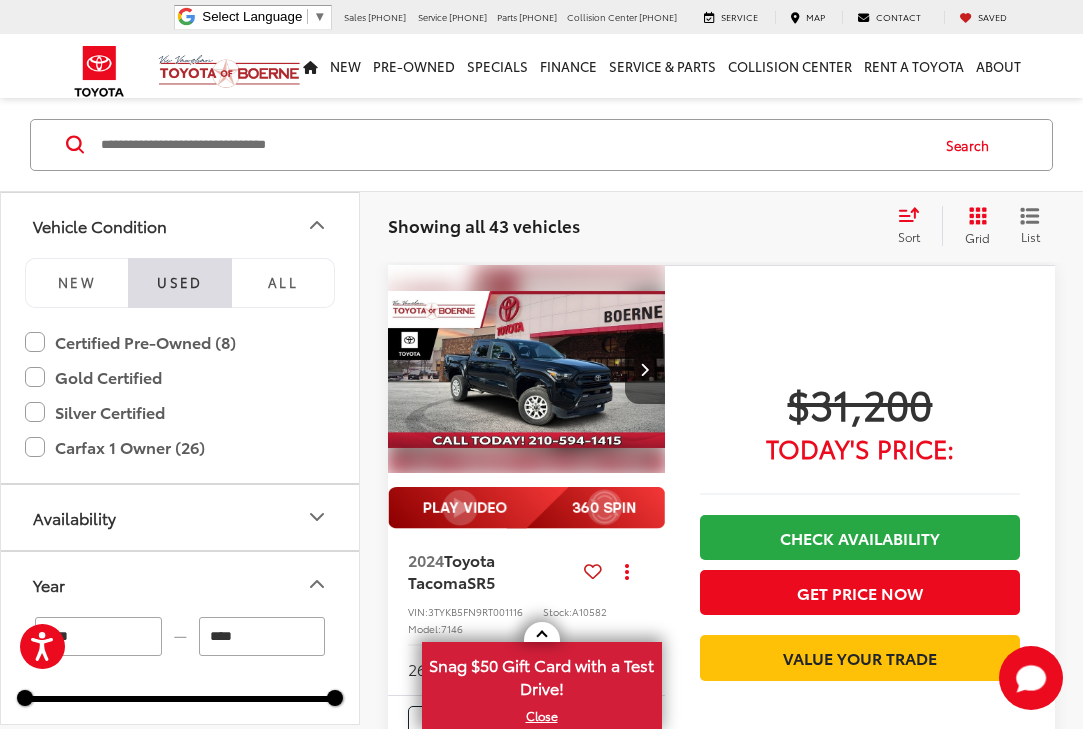 type on "****" 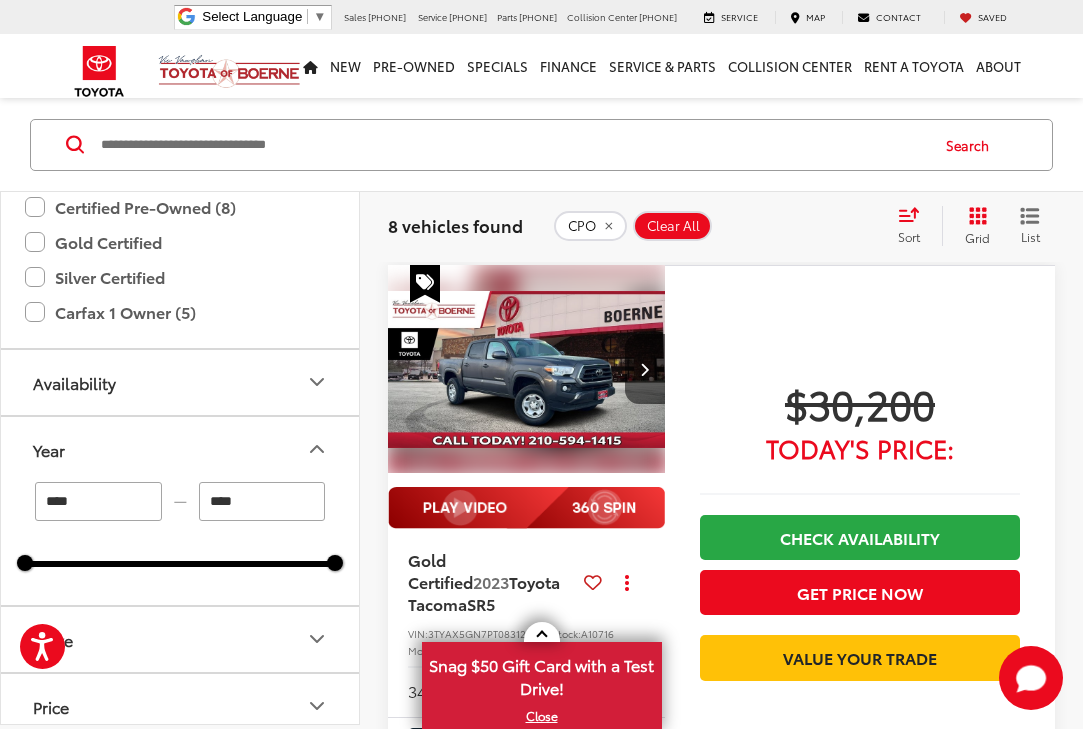 scroll, scrollTop: 135, scrollLeft: 0, axis: vertical 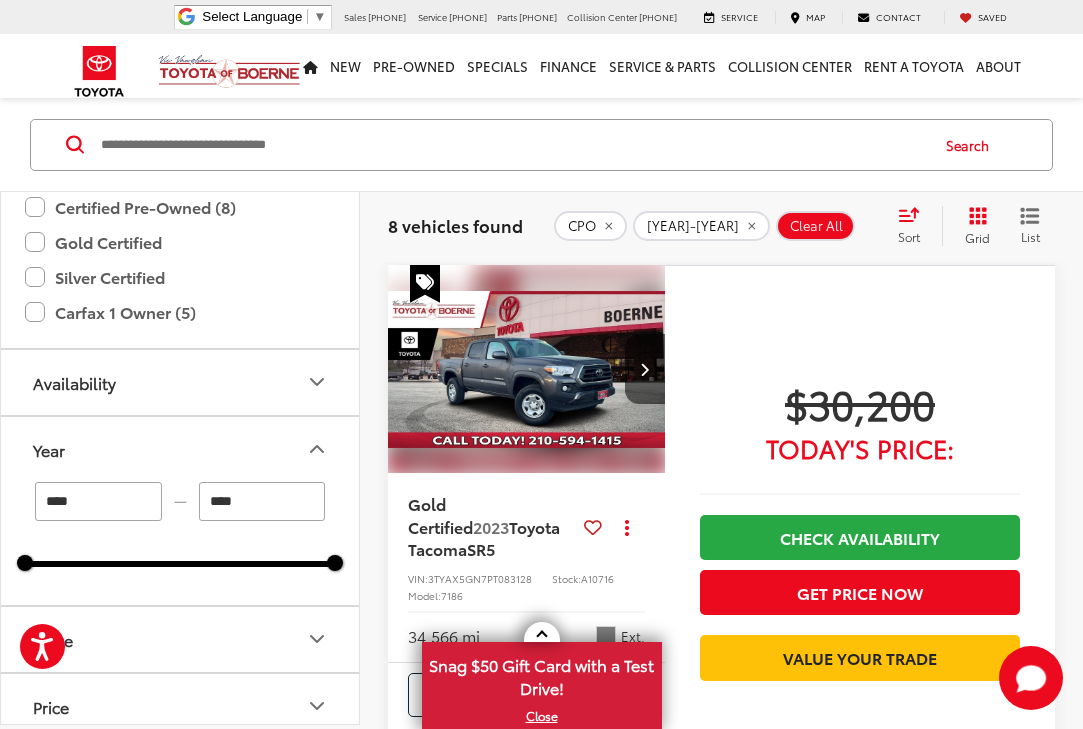 click on "****" at bounding box center (98, 501) 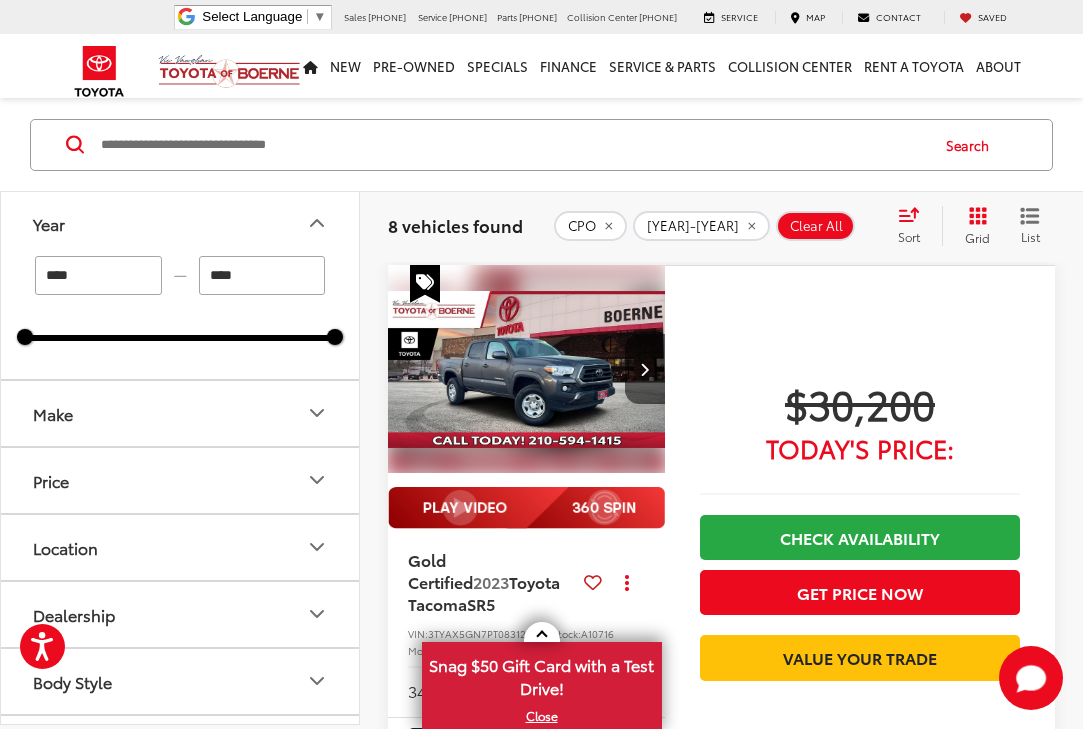 scroll, scrollTop: 364, scrollLeft: 0, axis: vertical 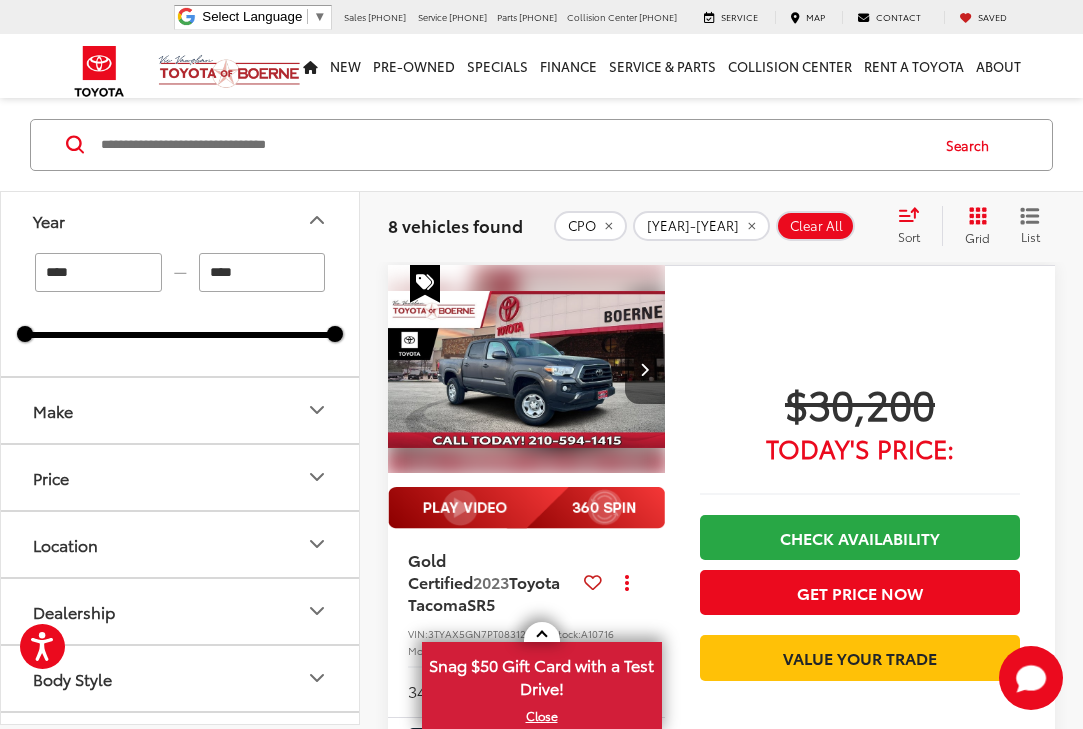 click on "Make" at bounding box center [181, 410] 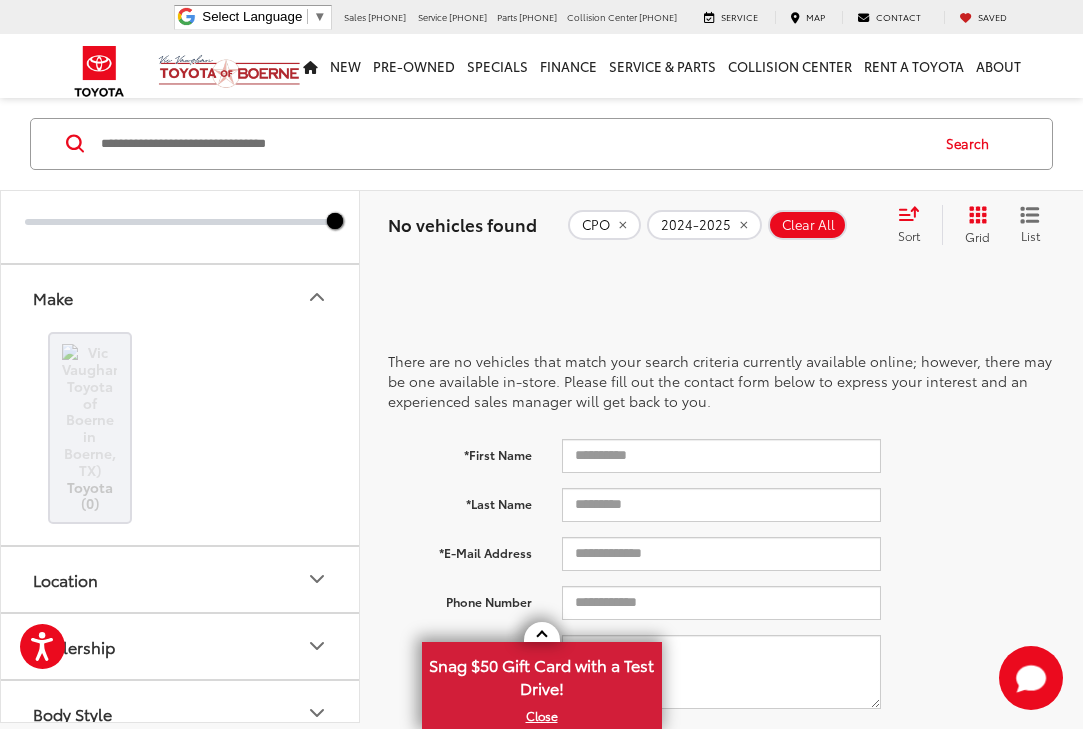 scroll, scrollTop: 479, scrollLeft: 0, axis: vertical 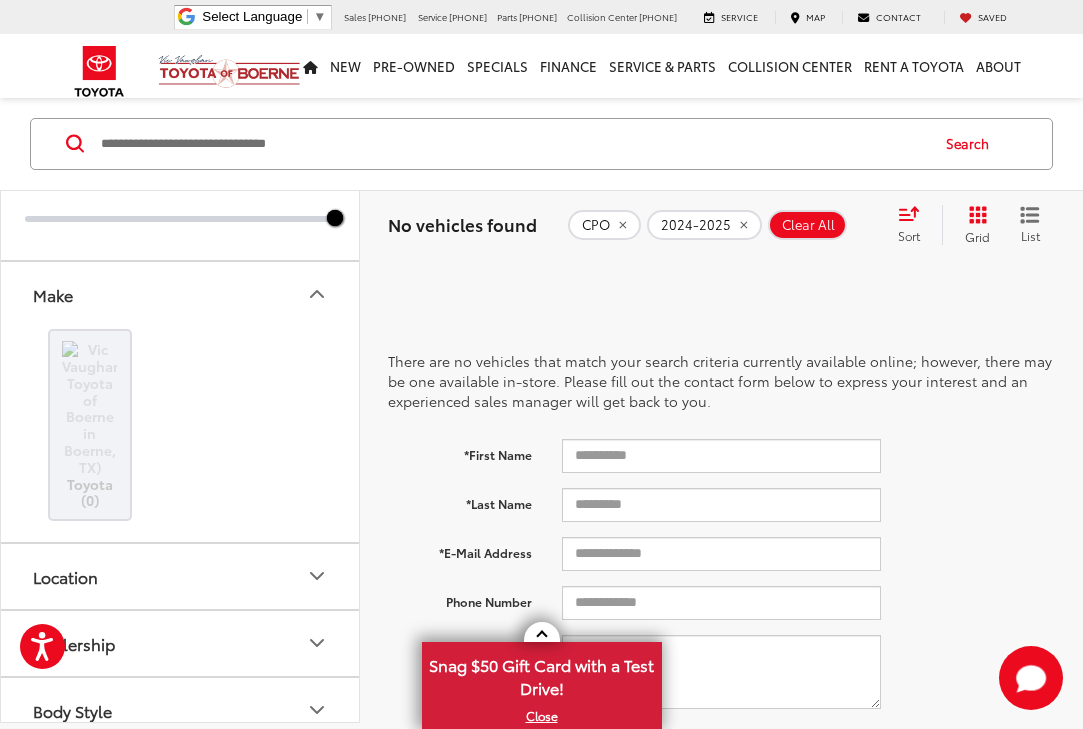 click on "Dealership" at bounding box center [181, 643] 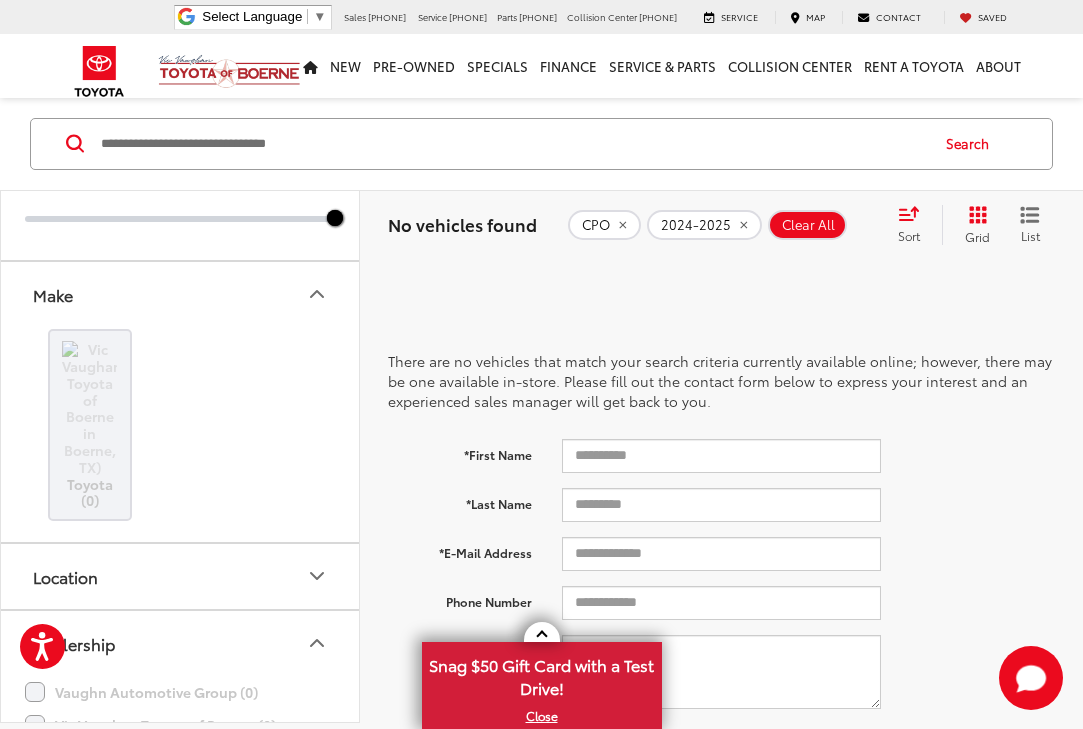 click on "Vic Vaughan Toyota of Boerne (0)" 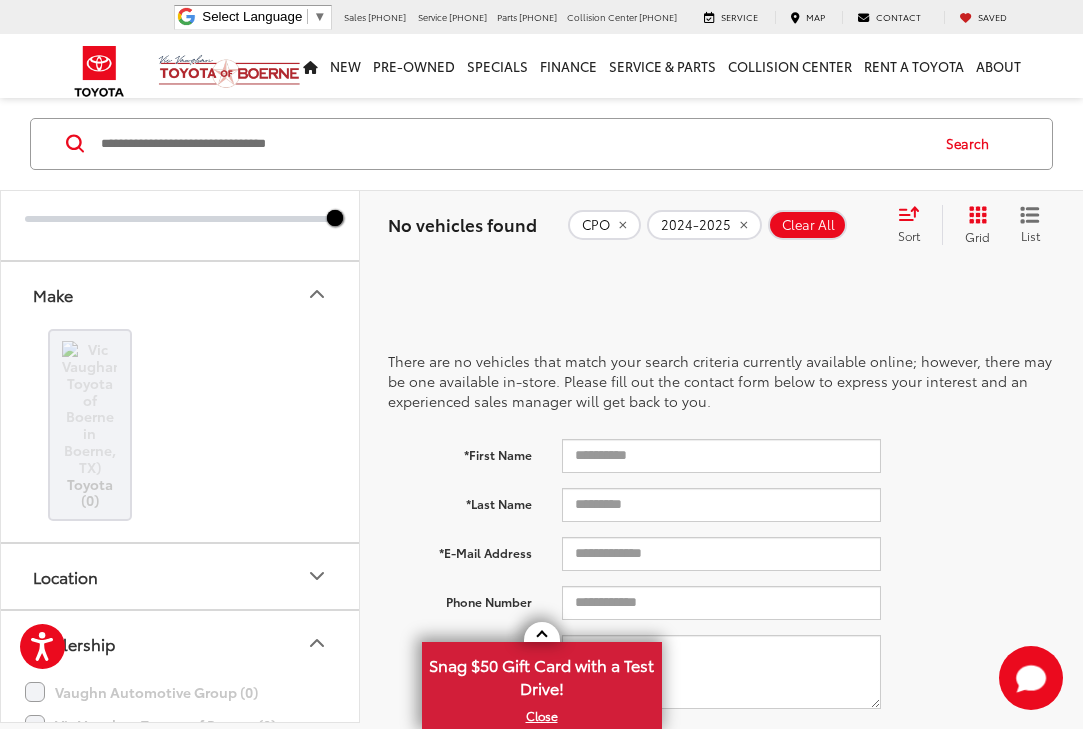 click on "Vic Vaughan Toyota of Boerne (0)" 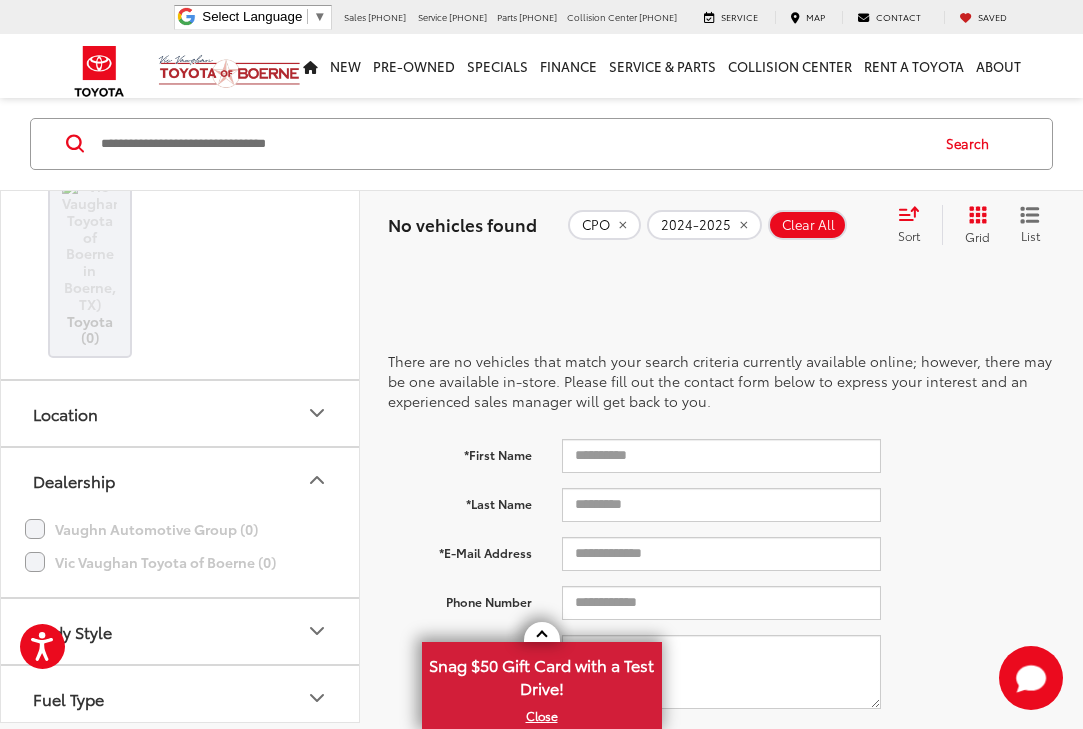 scroll, scrollTop: 650, scrollLeft: 0, axis: vertical 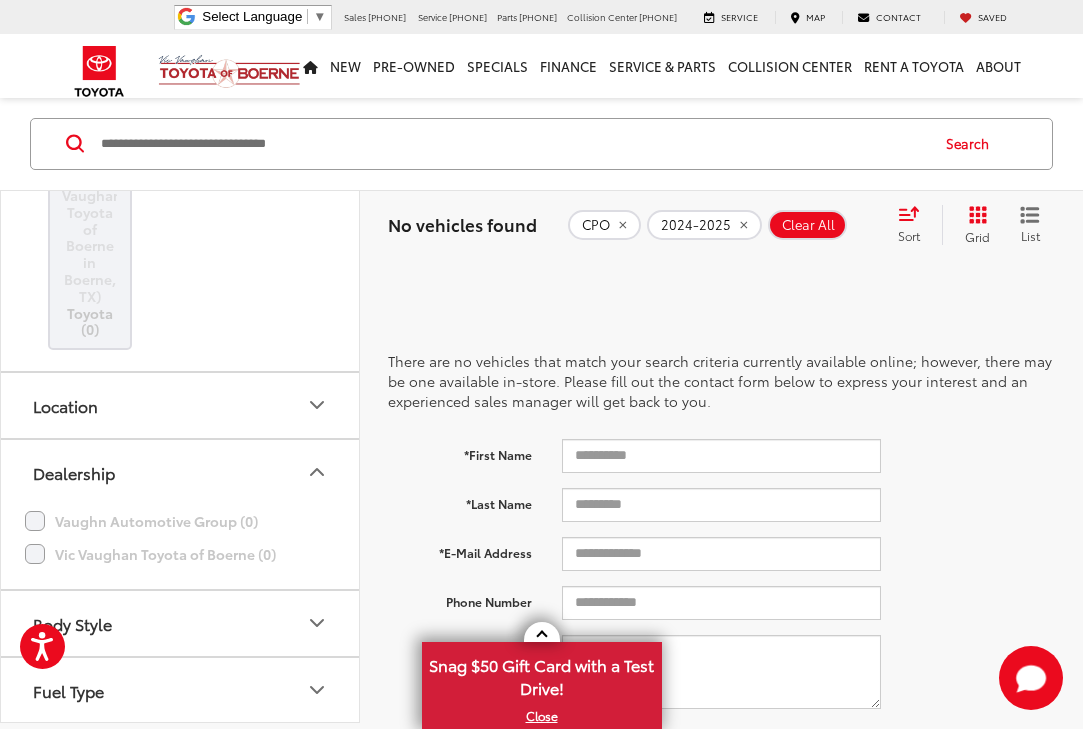 click on "Body Style" at bounding box center [181, 623] 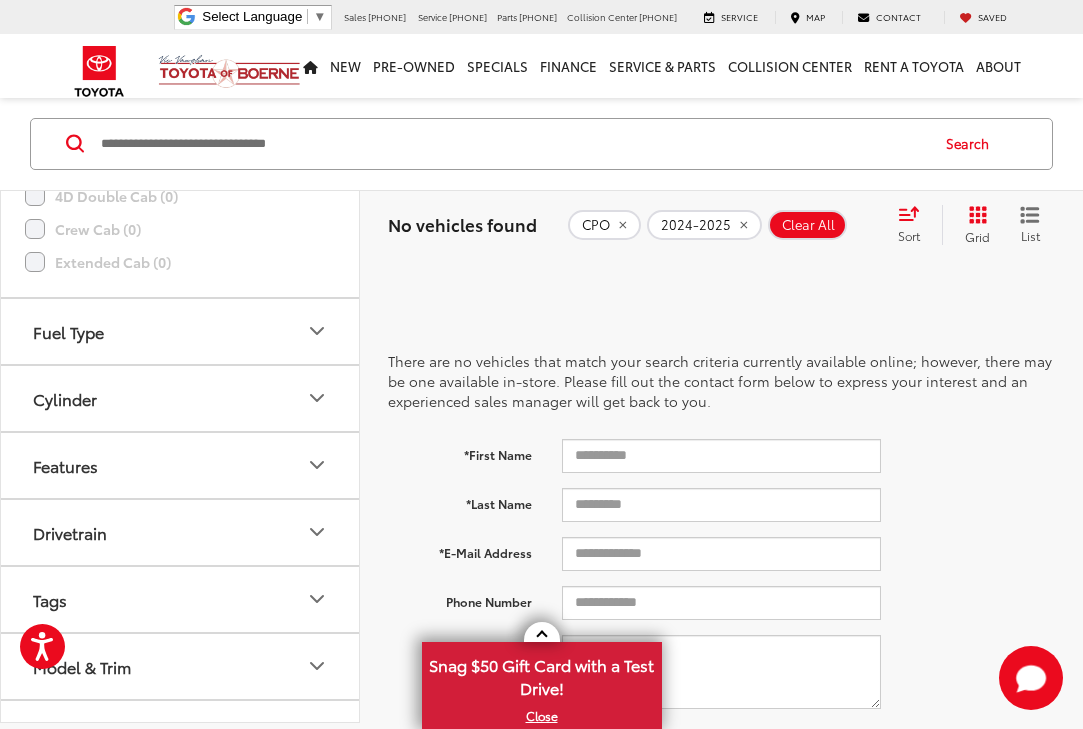 scroll, scrollTop: 1125, scrollLeft: 0, axis: vertical 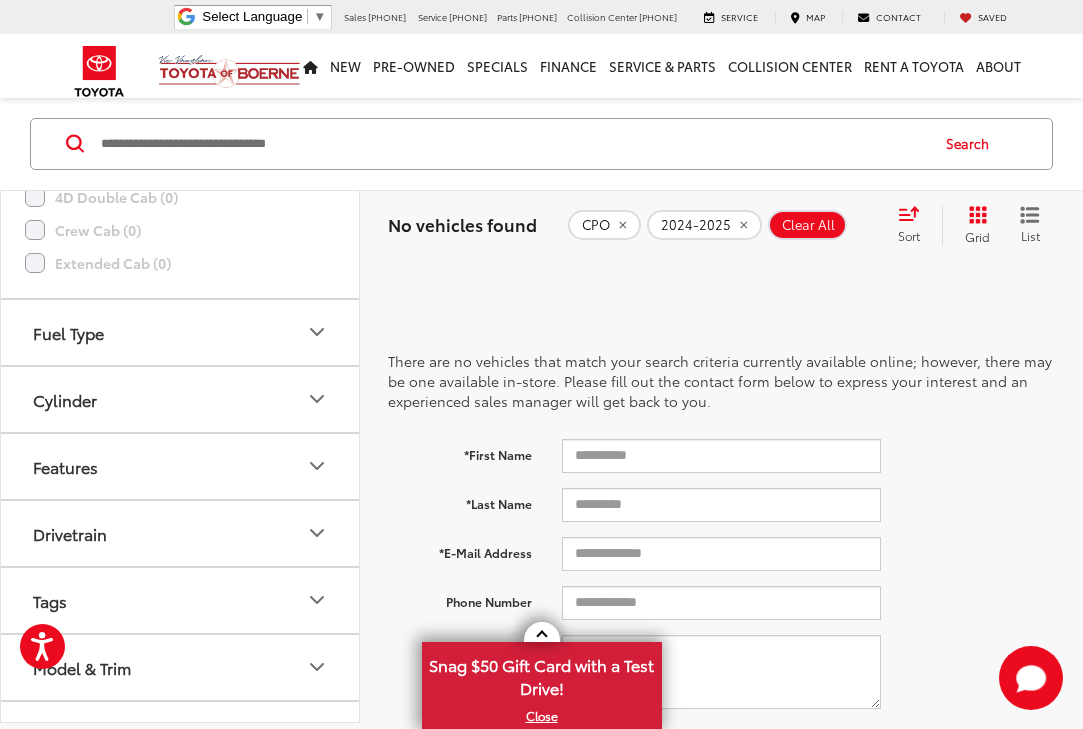click on "Clear All" at bounding box center [808, 225] 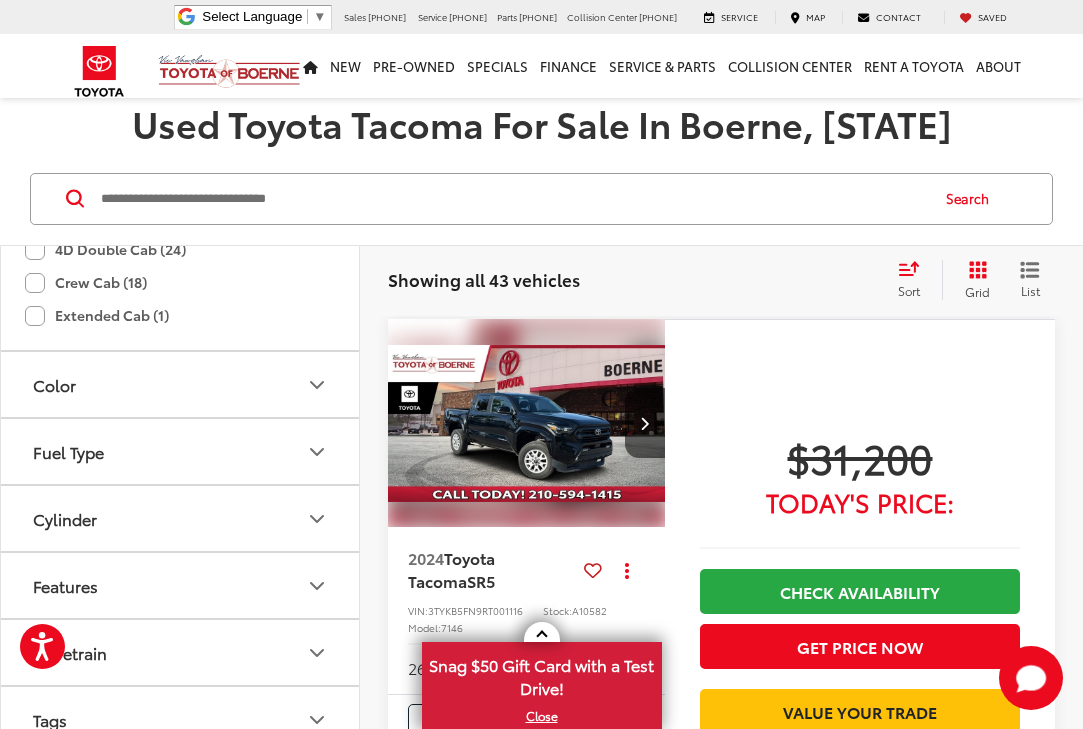 click on "Search" at bounding box center (541, 199) 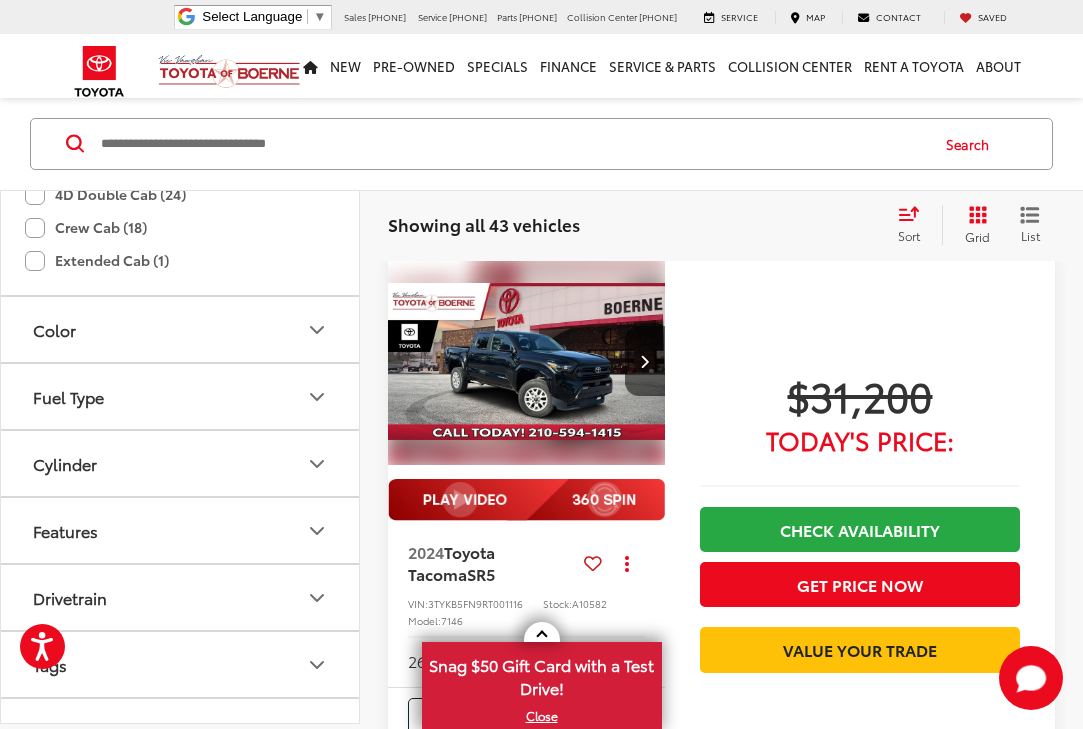 scroll, scrollTop: 130, scrollLeft: 0, axis: vertical 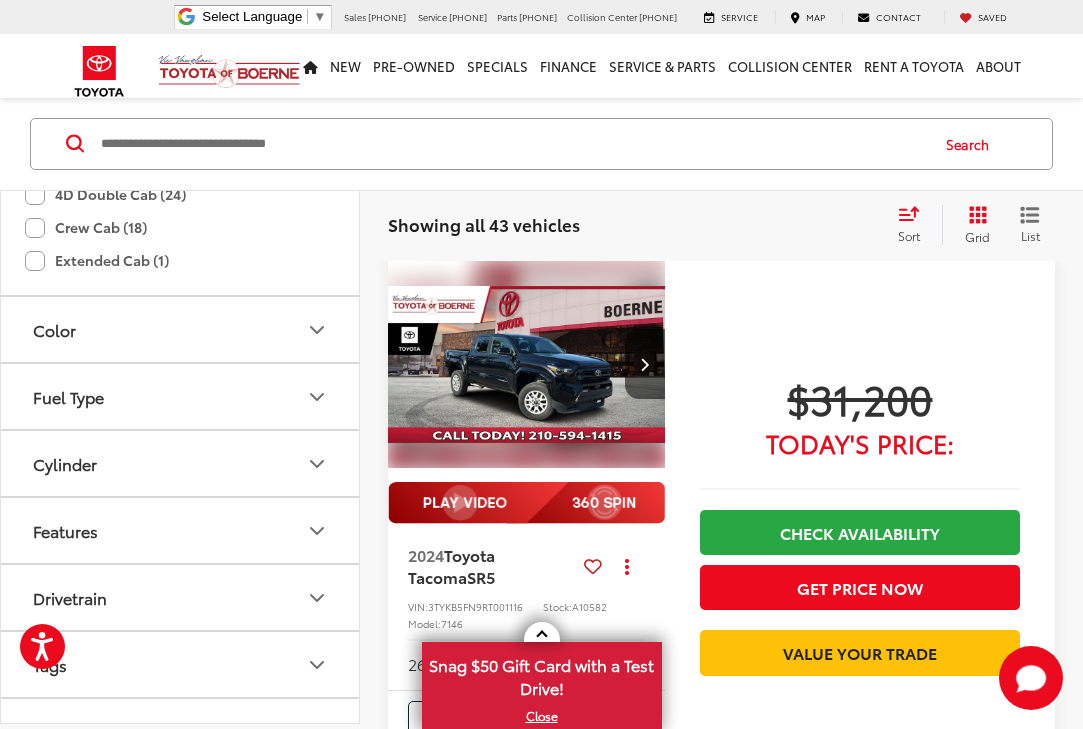 click at bounding box center [527, 365] 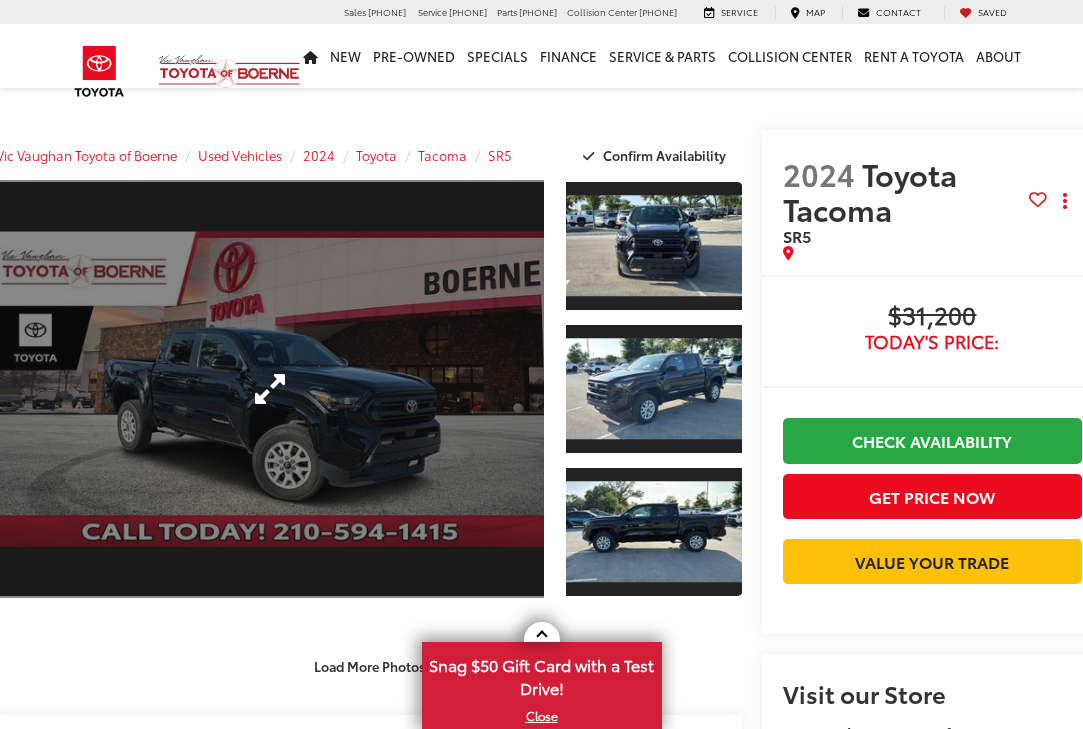 scroll, scrollTop: 0, scrollLeft: 0, axis: both 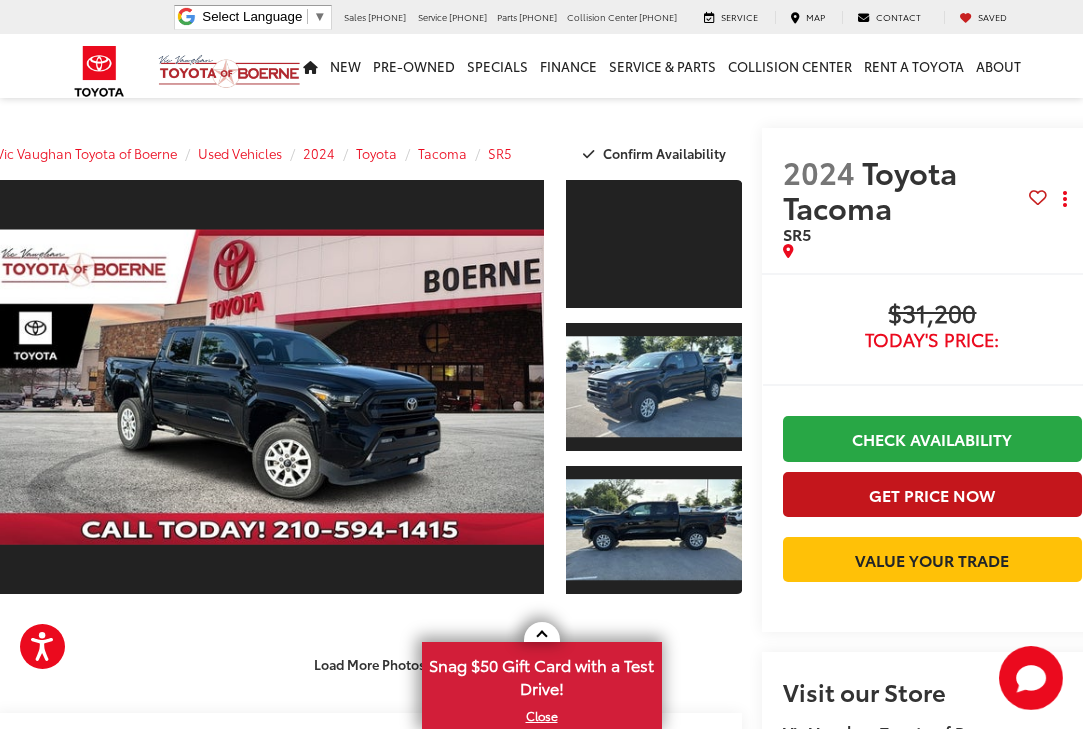 click on "Get Price Now" at bounding box center [933, 494] 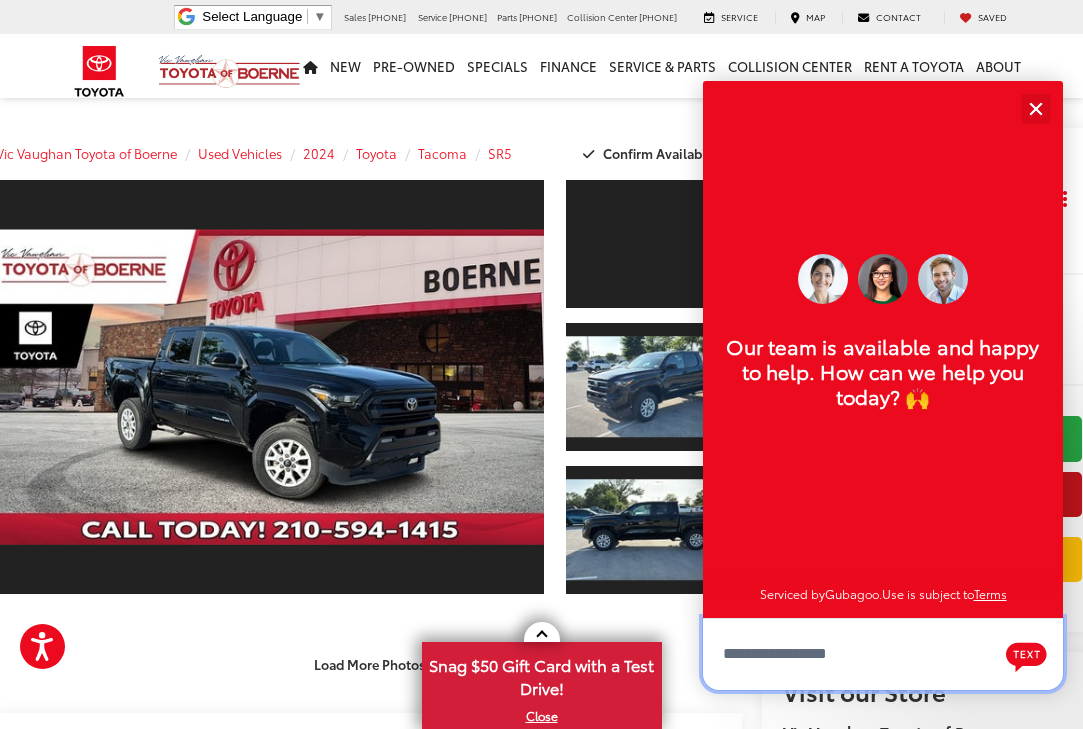 scroll, scrollTop: 23, scrollLeft: 0, axis: vertical 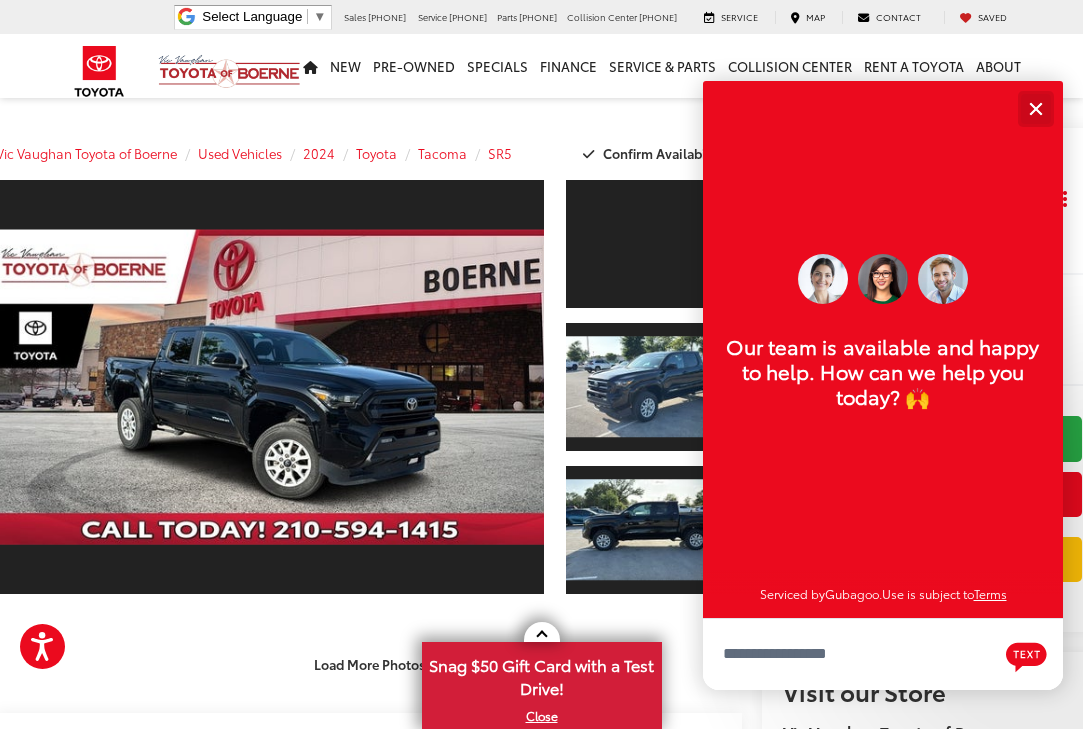 click at bounding box center (1035, 108) 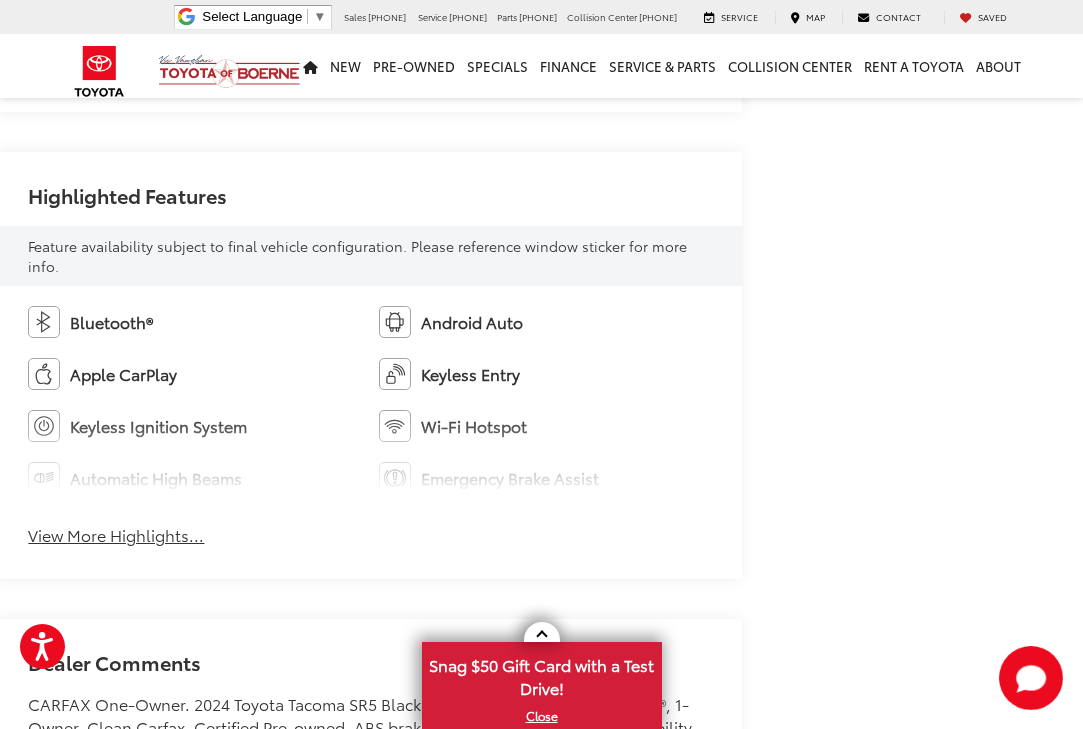 scroll, scrollTop: 1061, scrollLeft: 0, axis: vertical 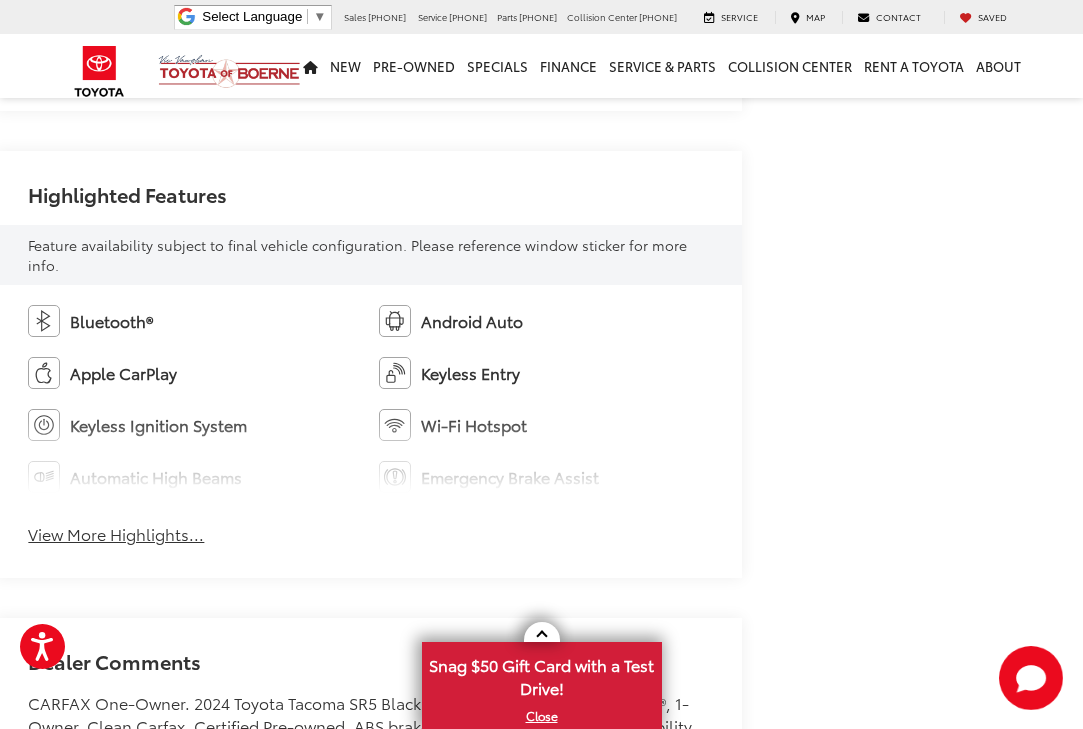 click on "View More Highlights..." at bounding box center [116, 534] 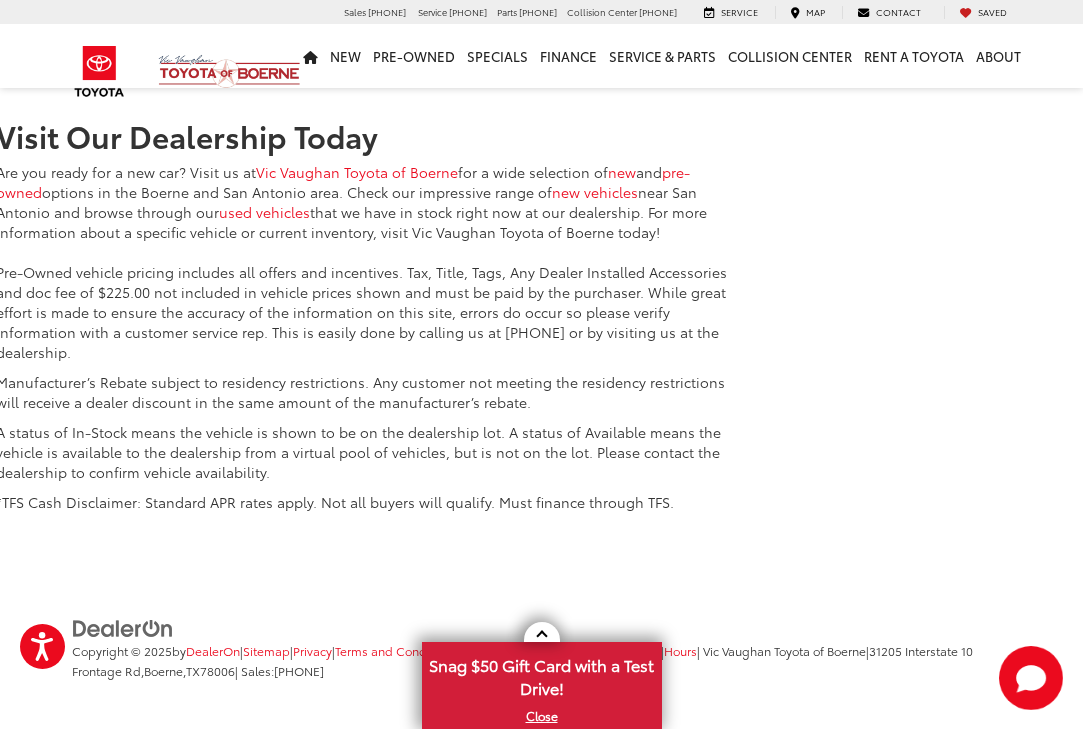 scroll, scrollTop: 3388, scrollLeft: 0, axis: vertical 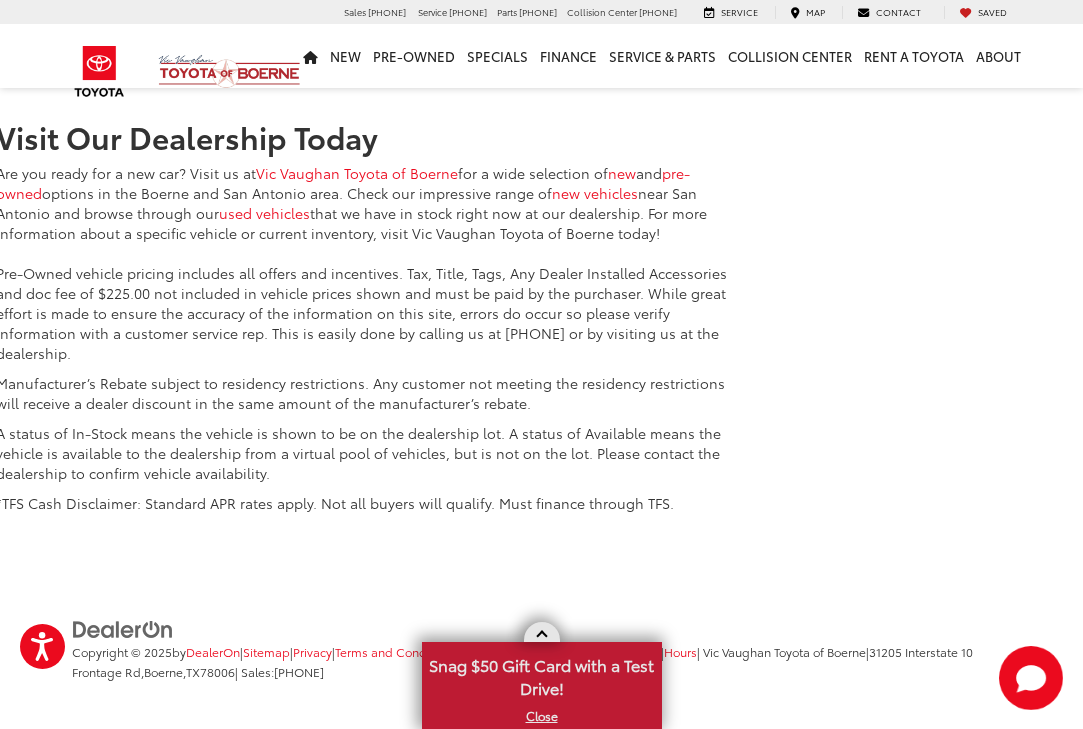 click on "Snag $50 Gift Card with a Test Drive!" at bounding box center [542, 674] 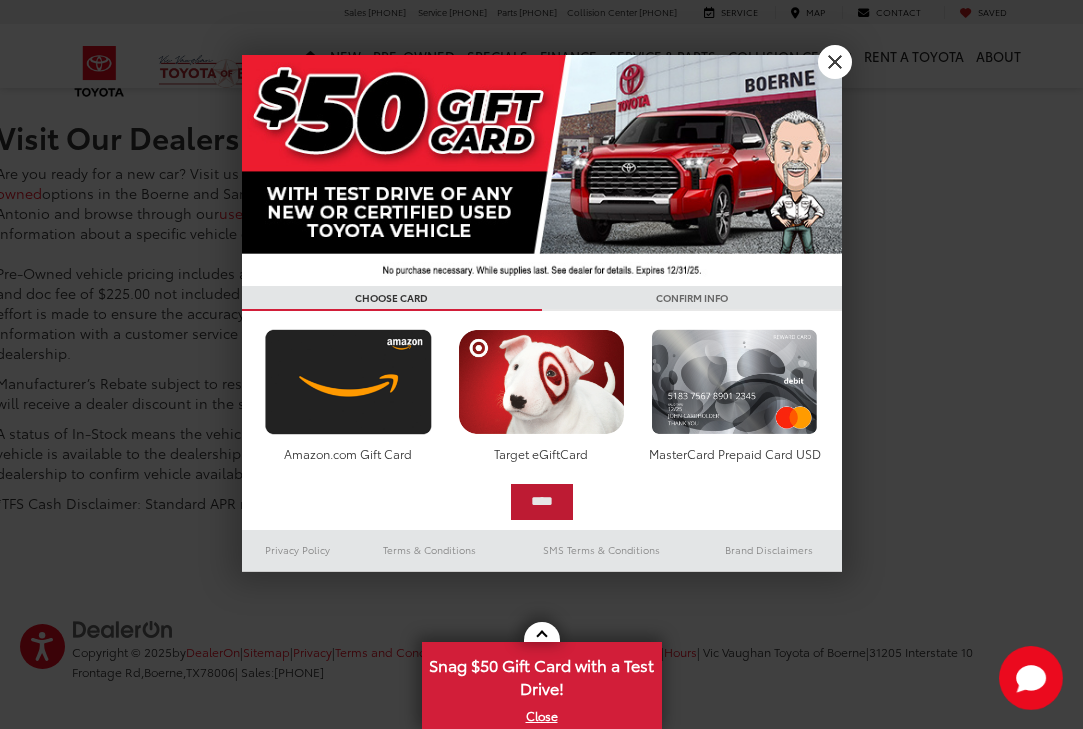 click on "****" at bounding box center [542, 502] 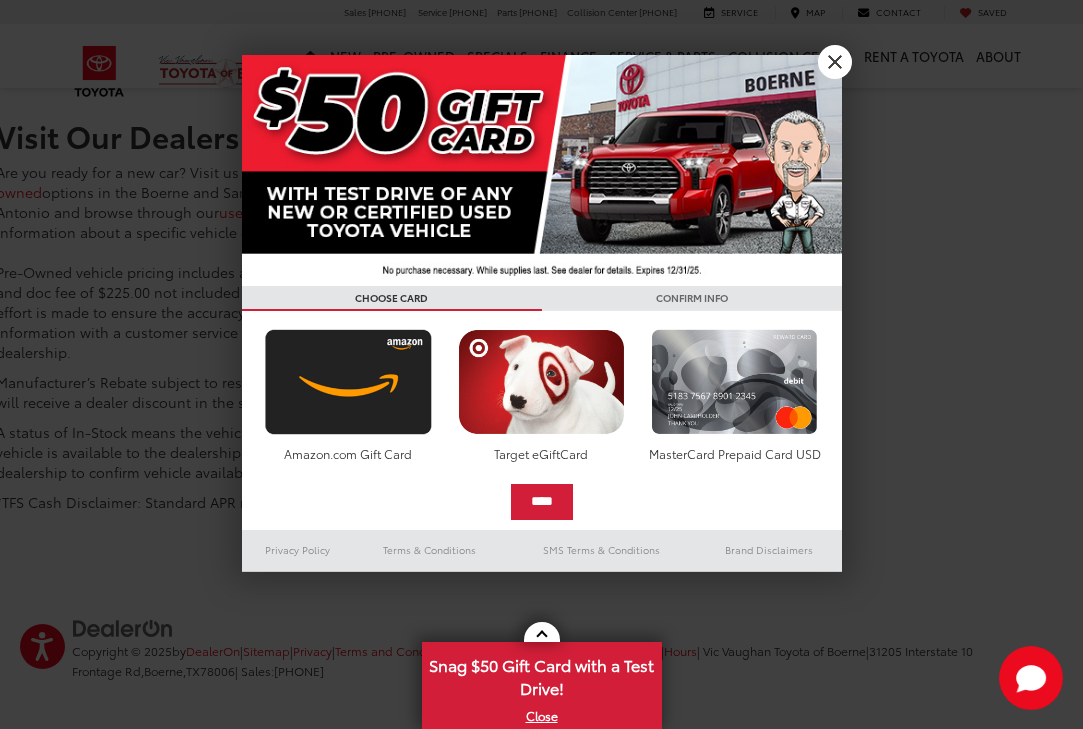 scroll, scrollTop: 3388, scrollLeft: 0, axis: vertical 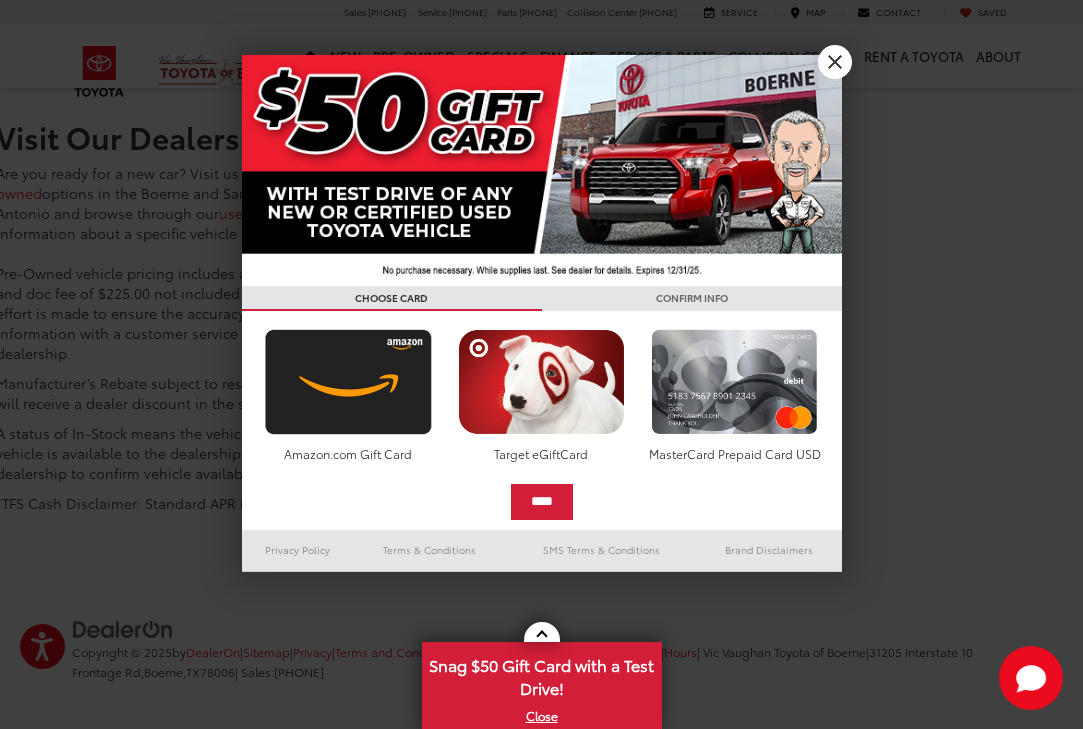 click on "X" at bounding box center [835, 62] 